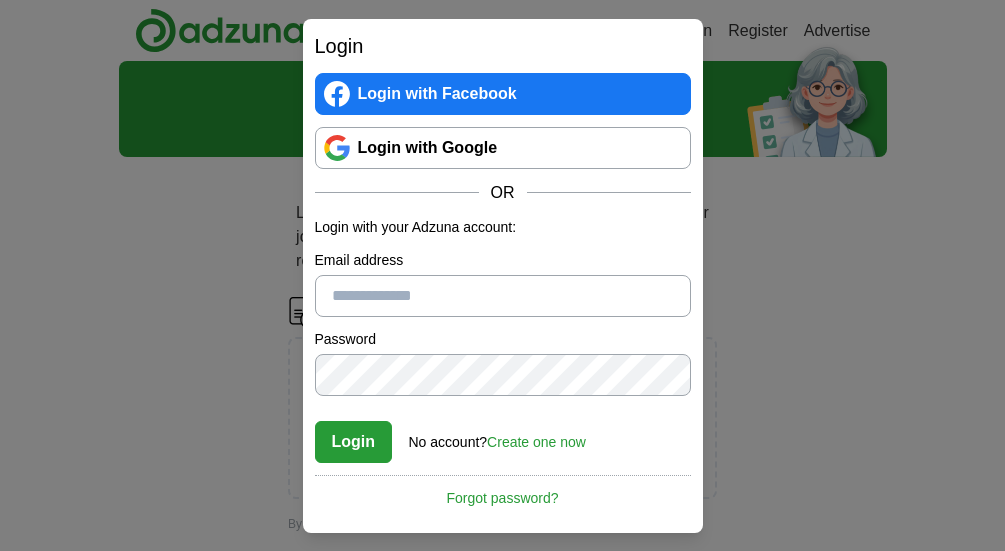scroll, scrollTop: 0, scrollLeft: 0, axis: both 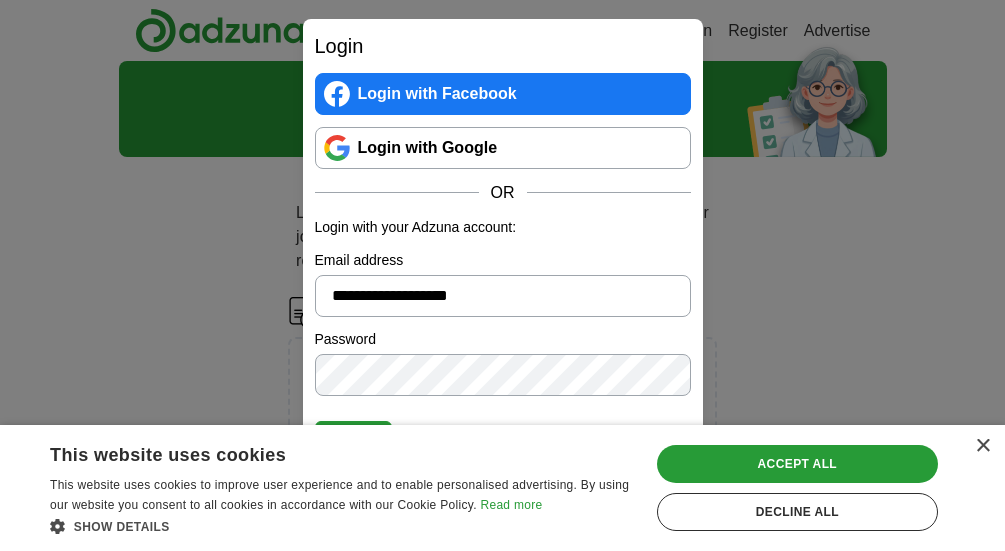 type on "**********" 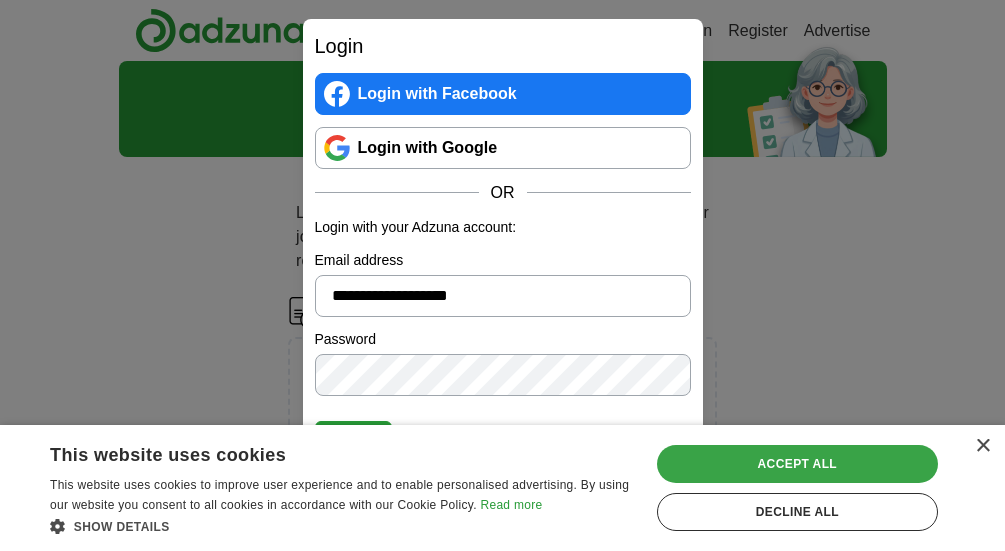 click on "Accept all" at bounding box center (797, 464) 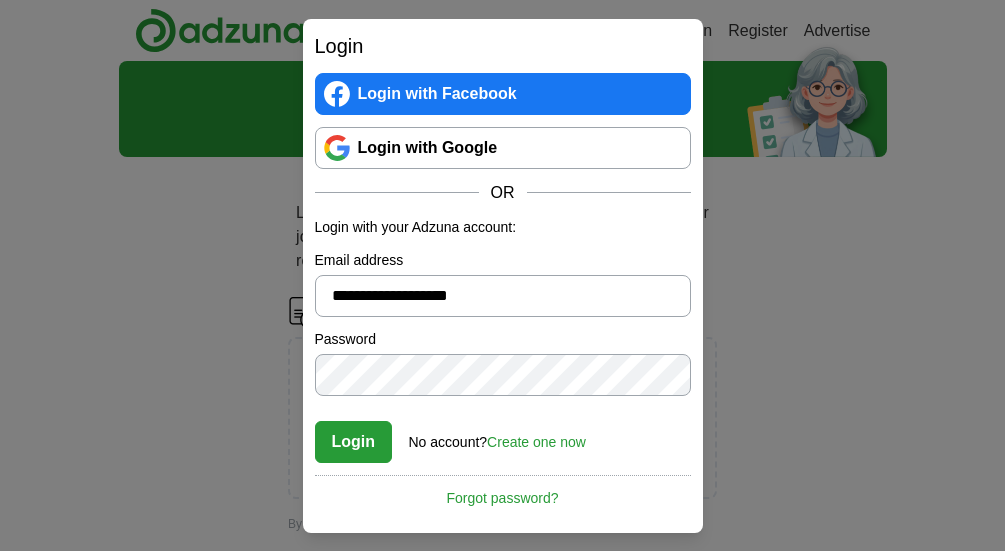 click on "Login" at bounding box center (354, 442) 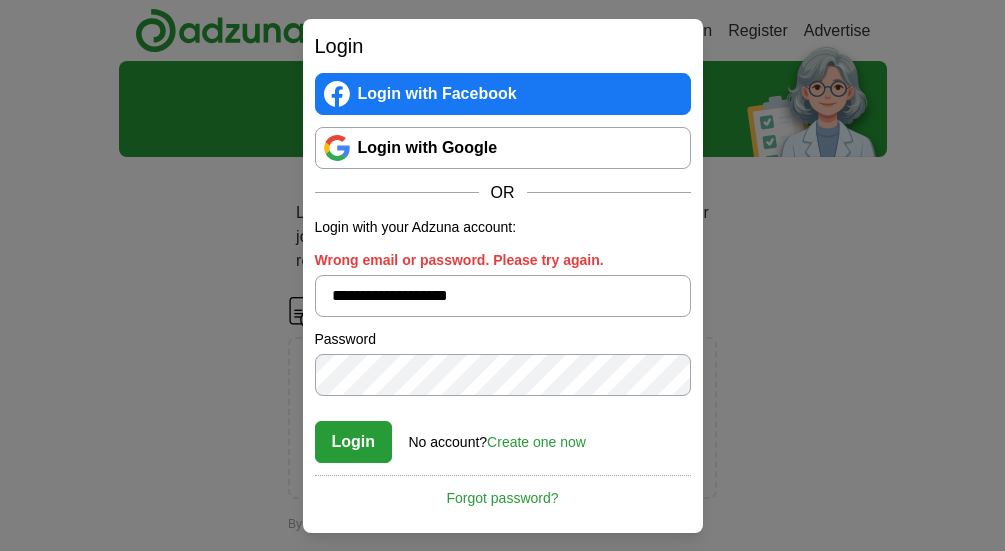 click on "**********" at bounding box center [502, 275] 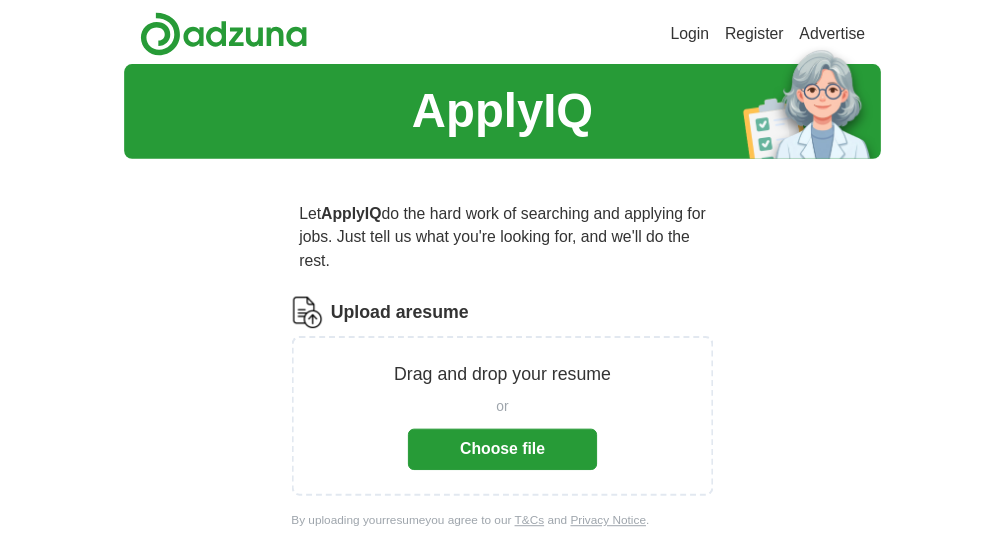 scroll, scrollTop: 0, scrollLeft: 0, axis: both 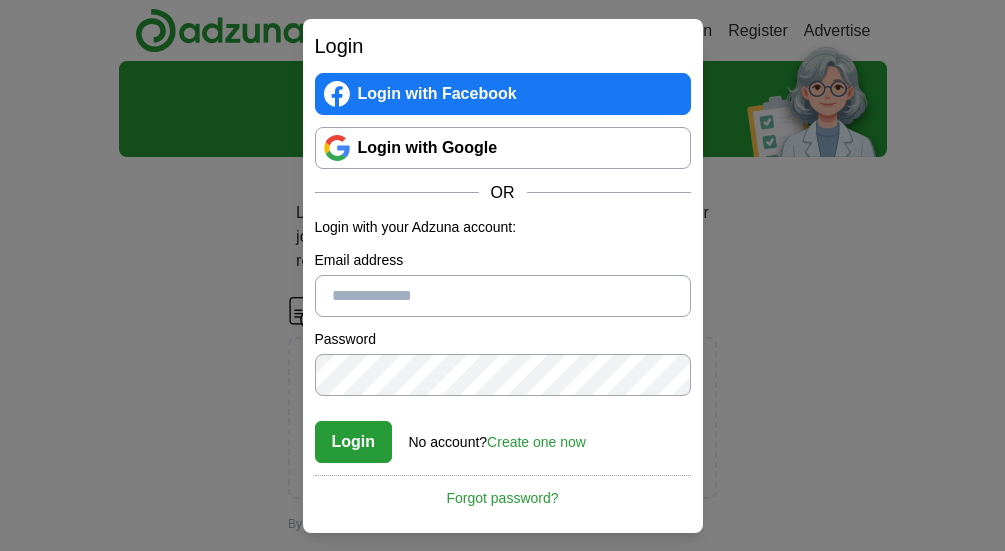 click on "Email address" at bounding box center (503, 296) 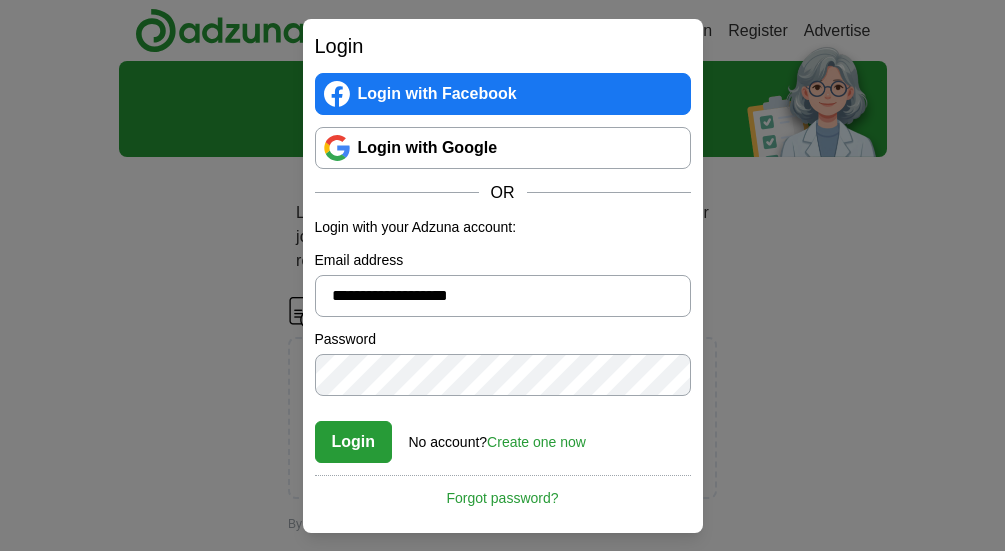 type on "**********" 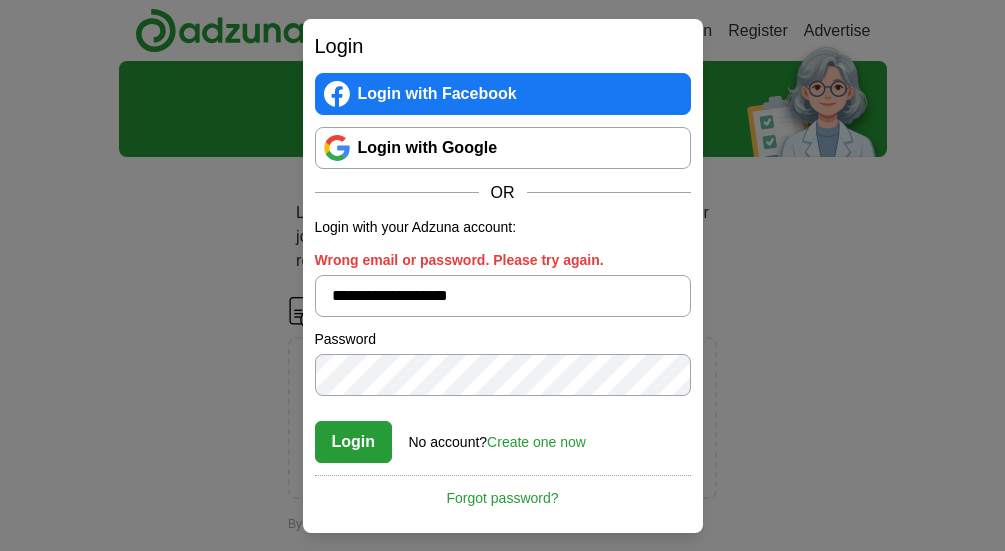 click on "Login with Google" at bounding box center [503, 148] 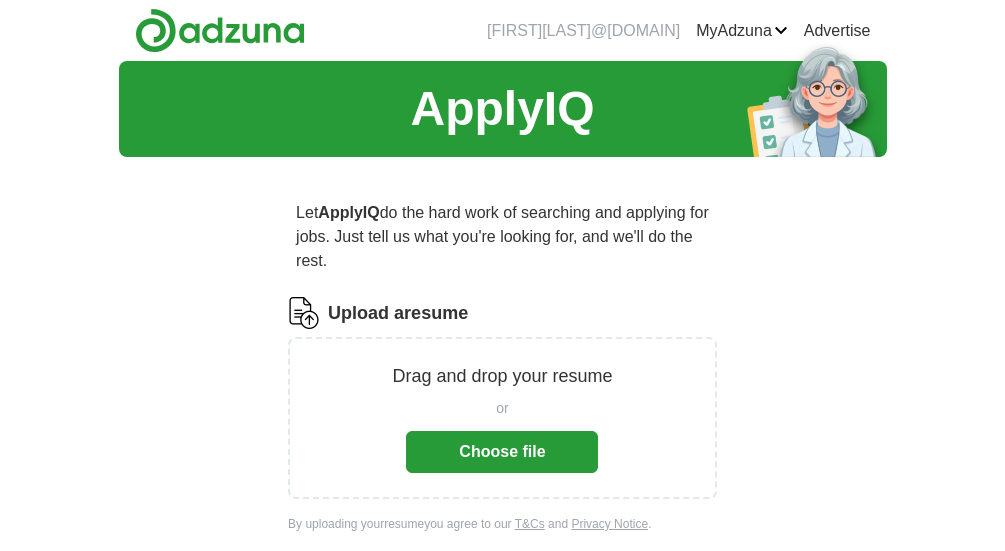 scroll, scrollTop: 0, scrollLeft: 0, axis: both 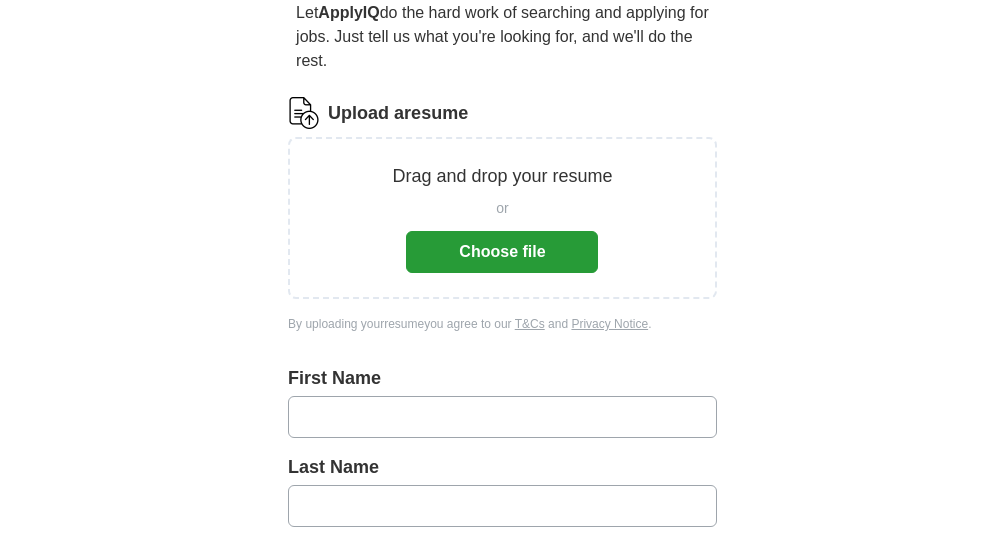 click on "Choose file" at bounding box center [502, 252] 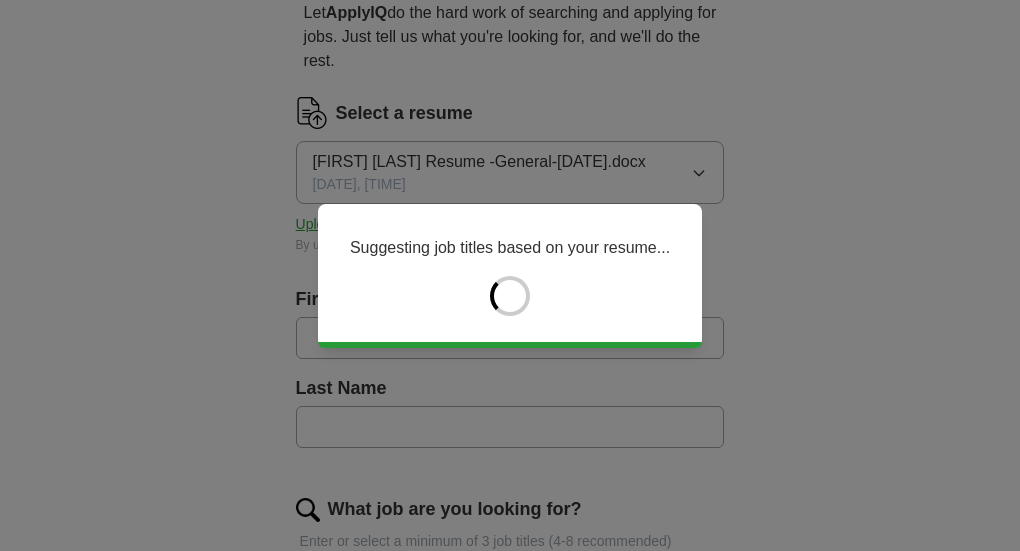 type on "*****" 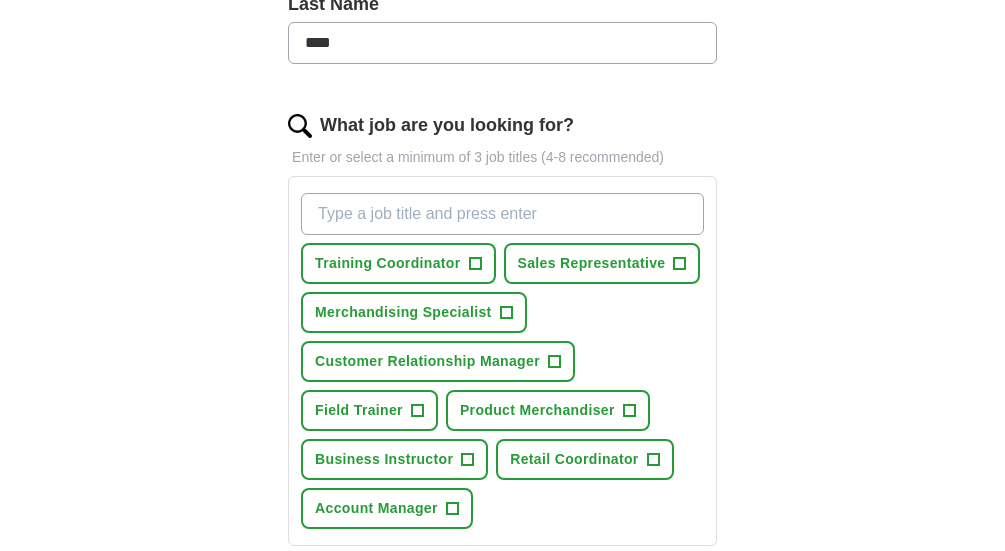 scroll, scrollTop: 600, scrollLeft: 0, axis: vertical 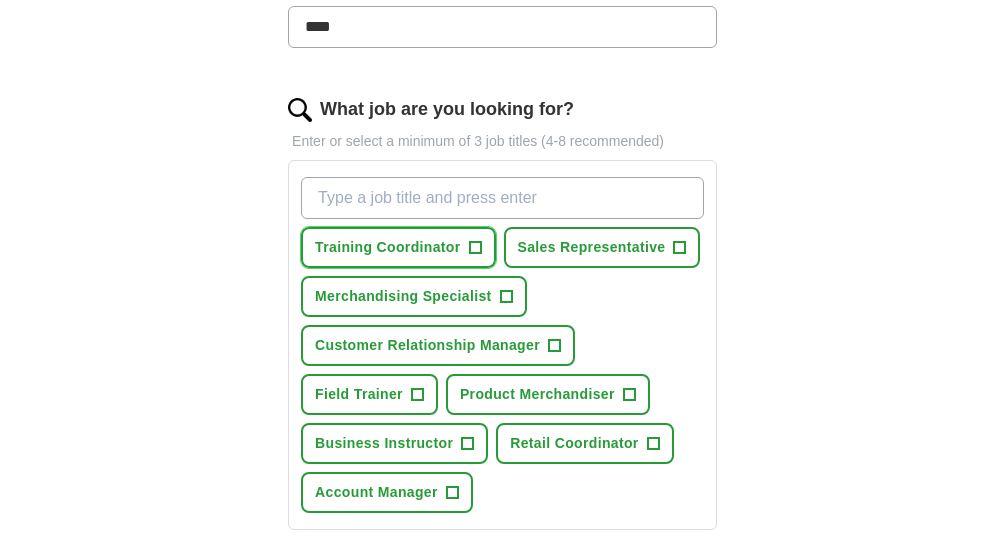 click on "Training Coordinator +" at bounding box center (398, 247) 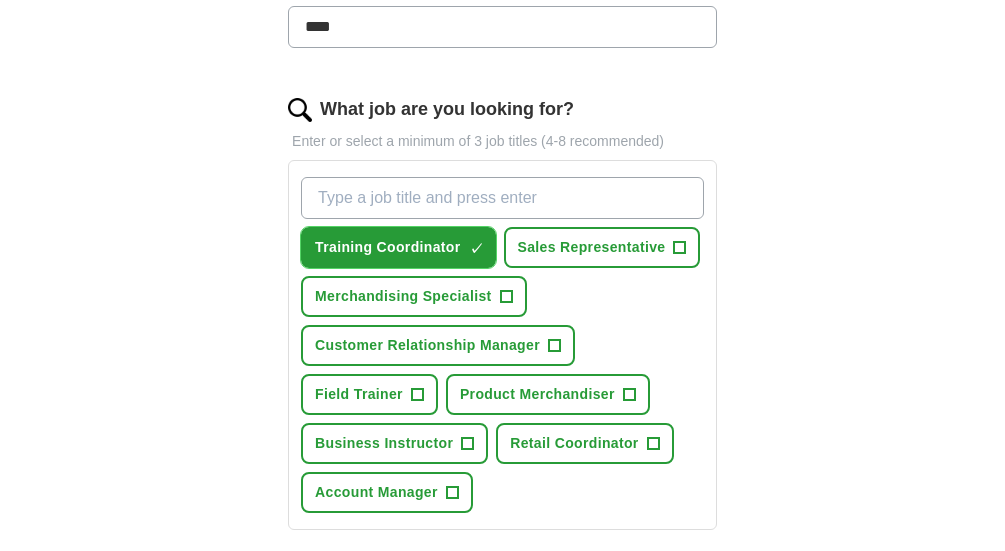 type 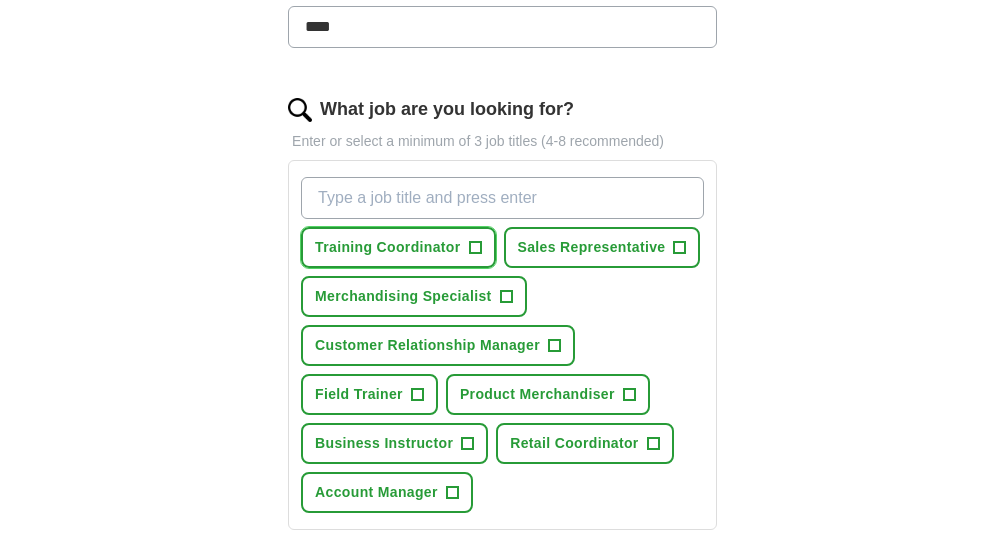 click on "Training Coordinator +" at bounding box center [398, 247] 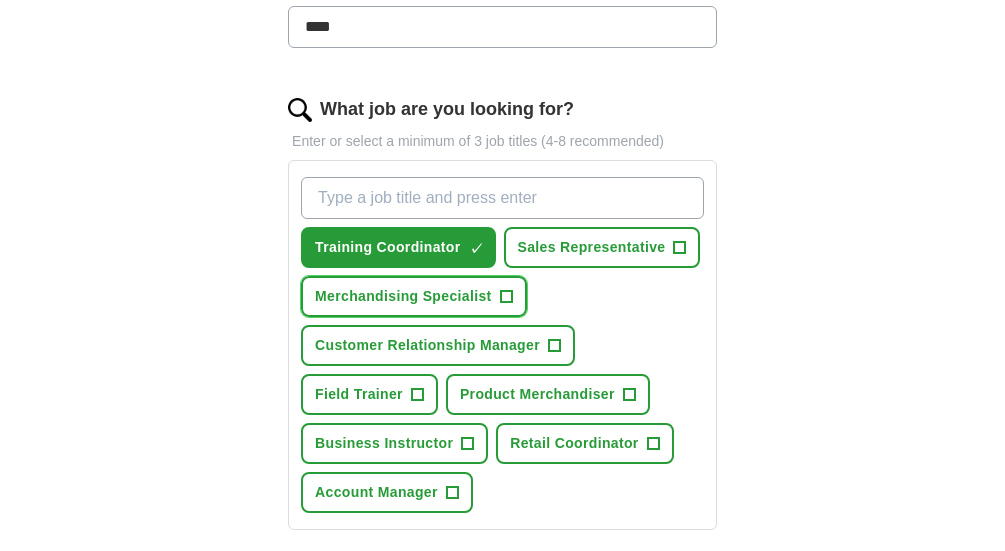 click on "Merchandising Specialist" at bounding box center [403, 296] 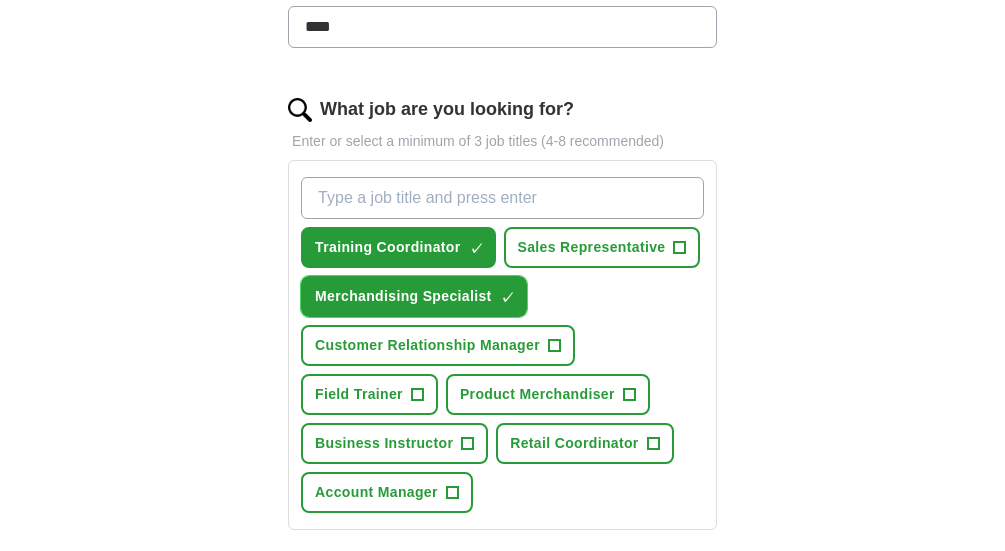 type 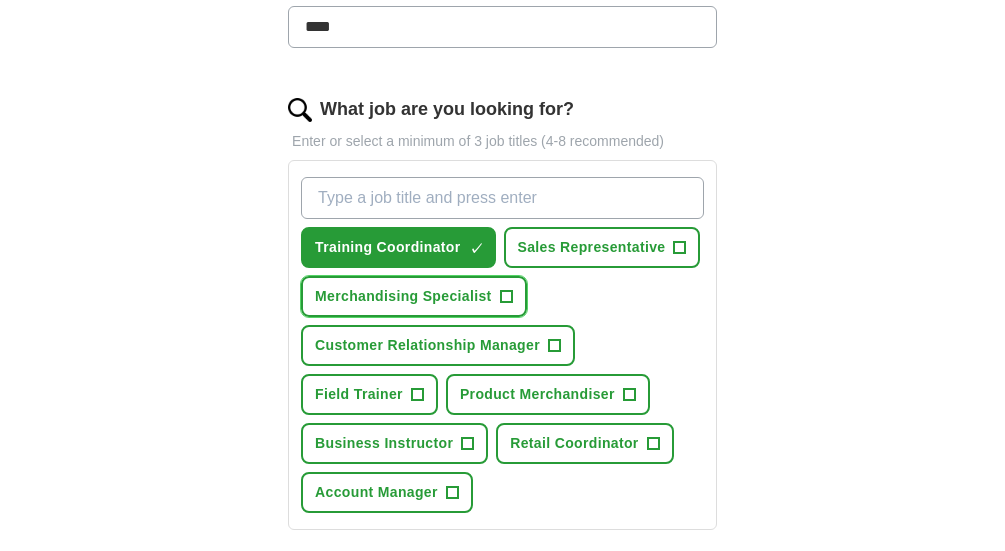 click on "+" at bounding box center (506, 296) 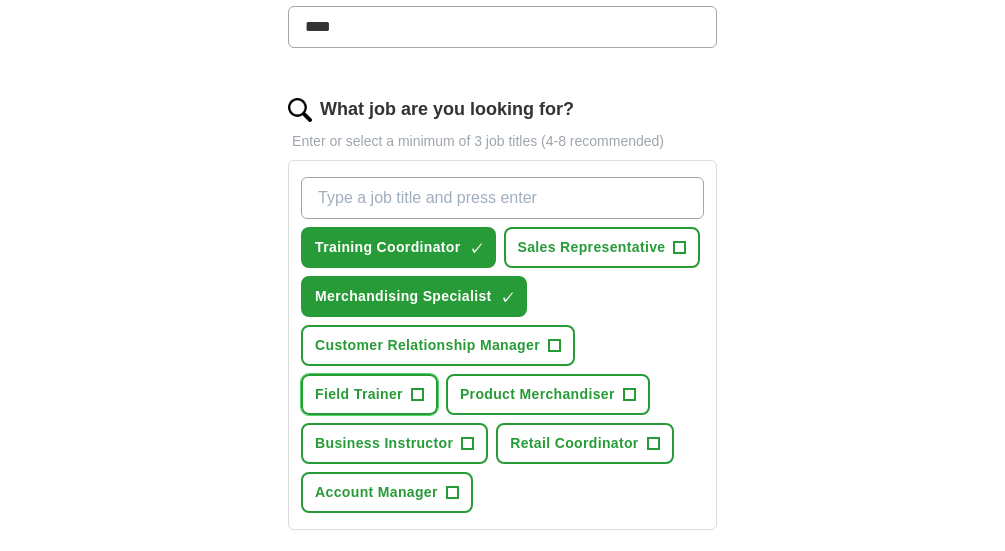 click on "+" at bounding box center [417, 395] 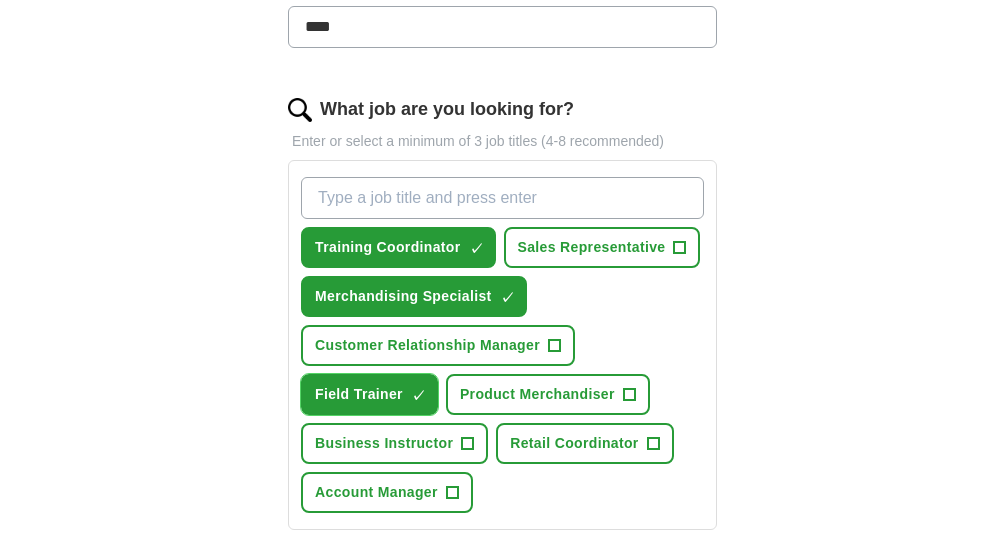 type 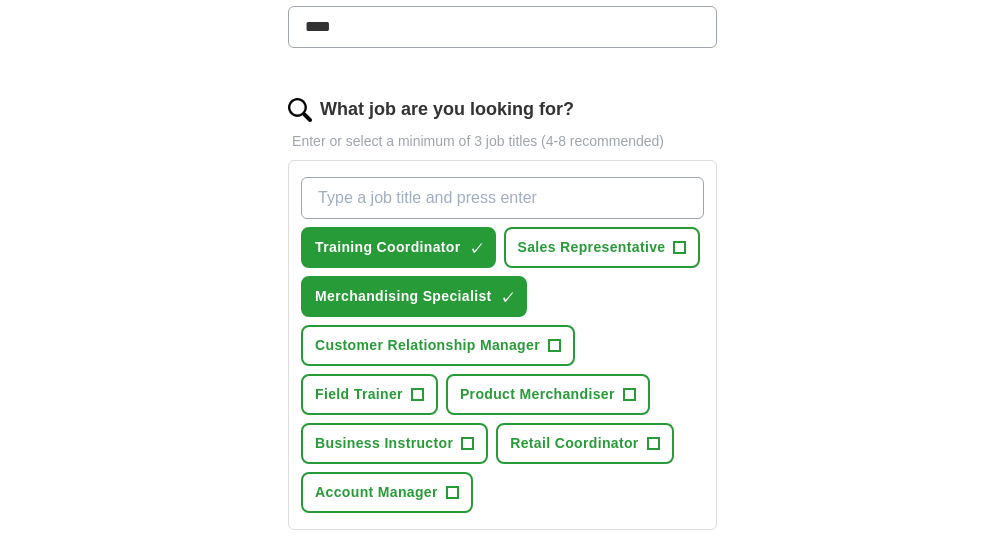 click on "What job are you looking for?" at bounding box center [502, 198] 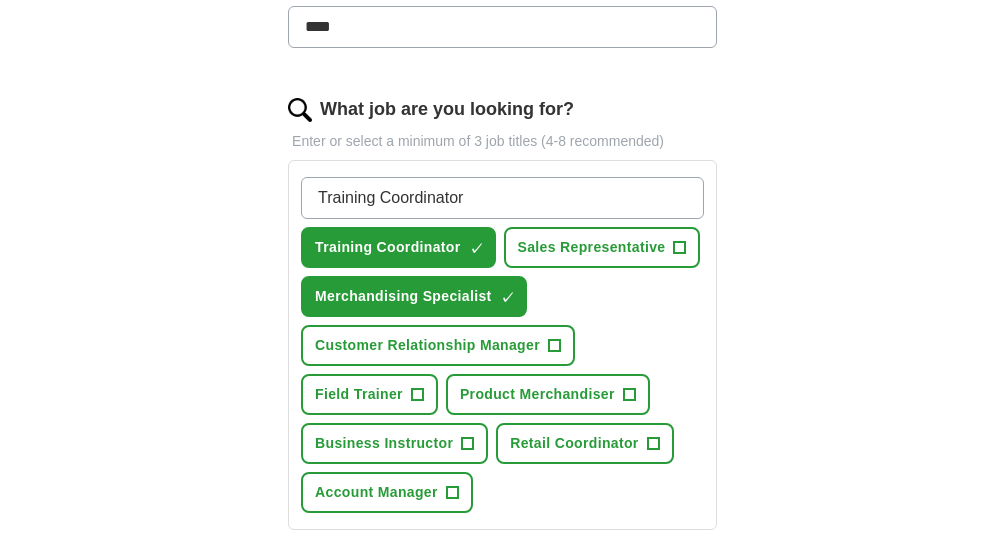 type on "Training Coordinator" 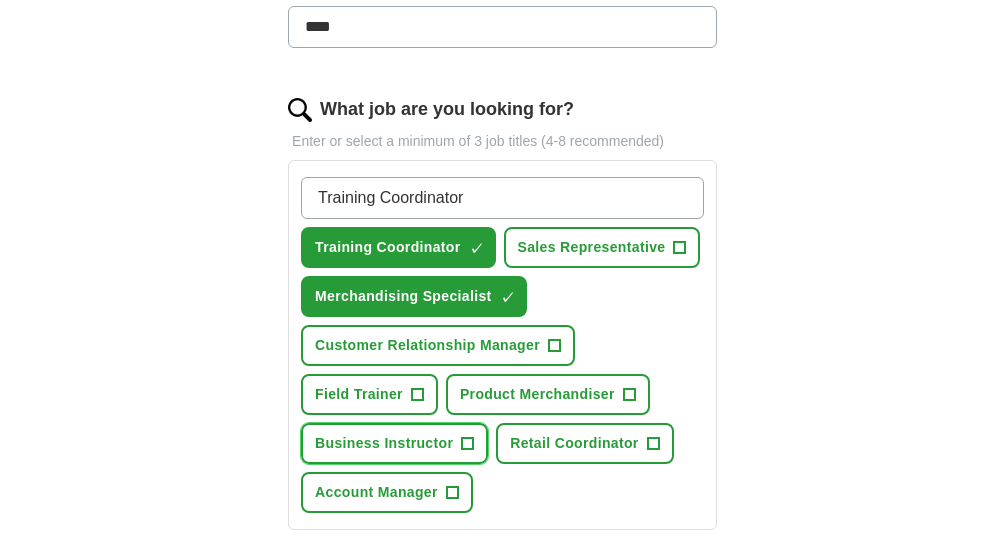click on "+" at bounding box center (468, 444) 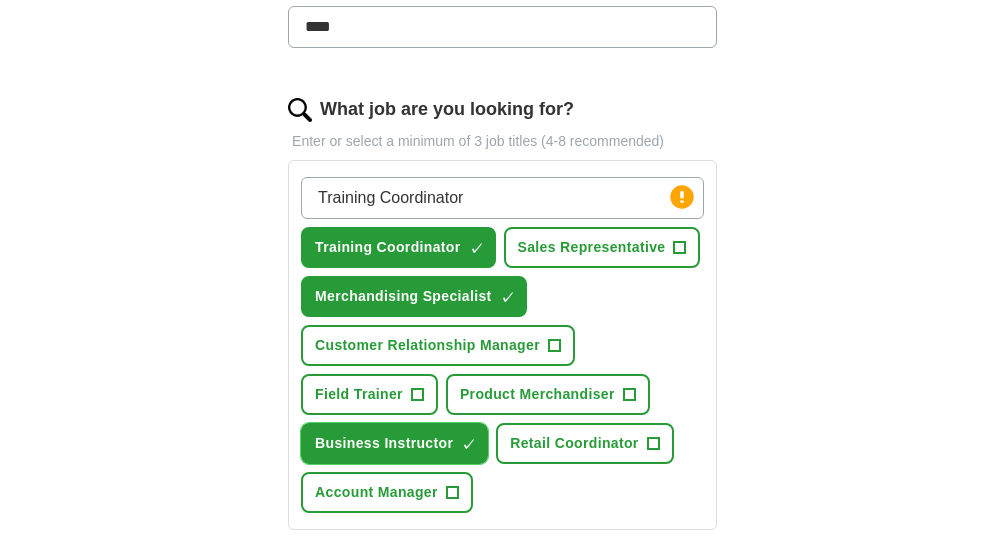 type 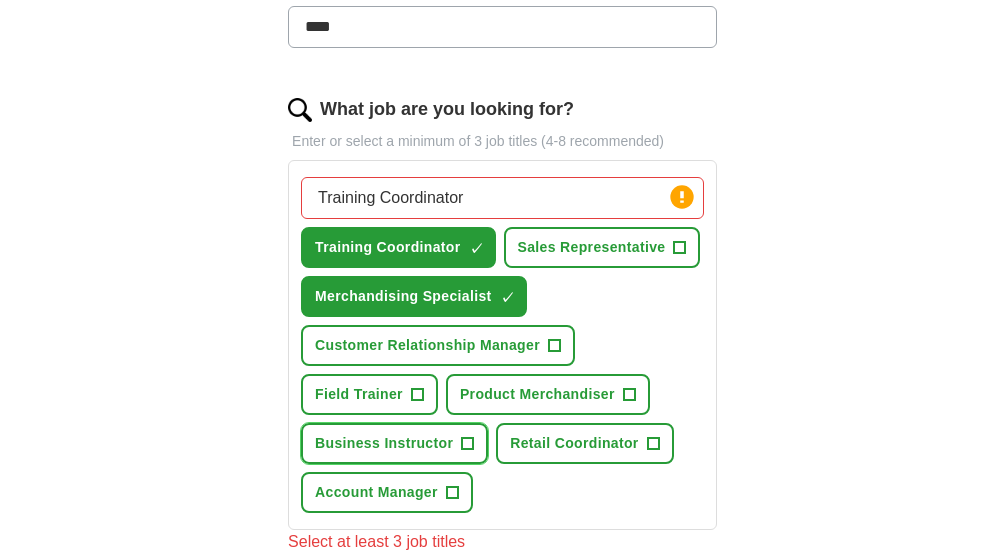 click on "Business Instructor +" at bounding box center (394, 443) 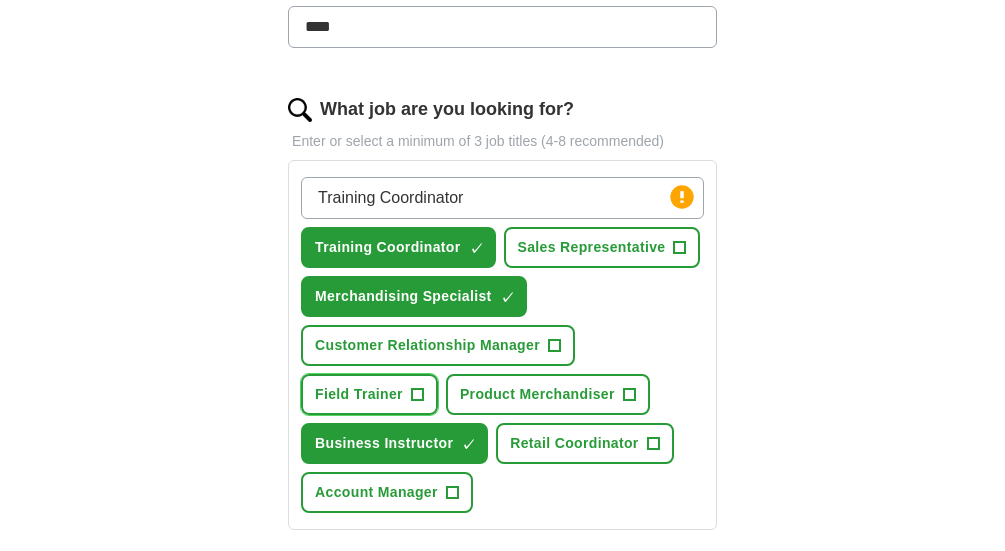 click on "+" at bounding box center [417, 395] 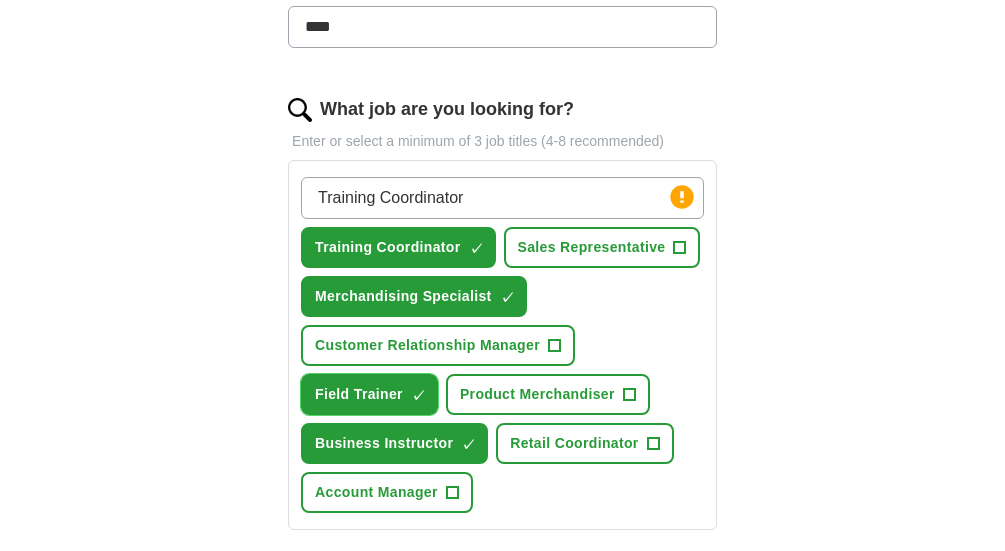 click on "Field Trainer ✓ ×" at bounding box center [369, 394] 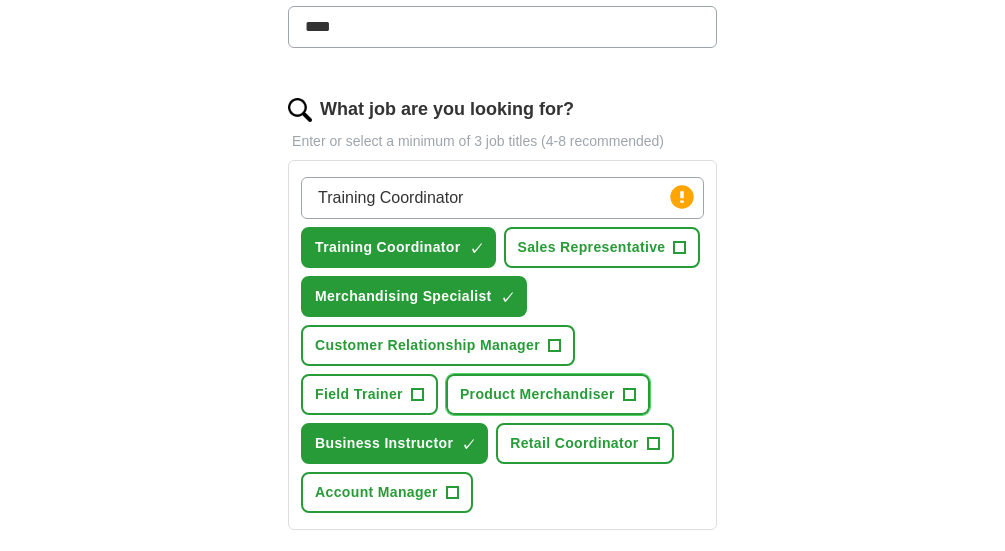 click on "+" at bounding box center [629, 395] 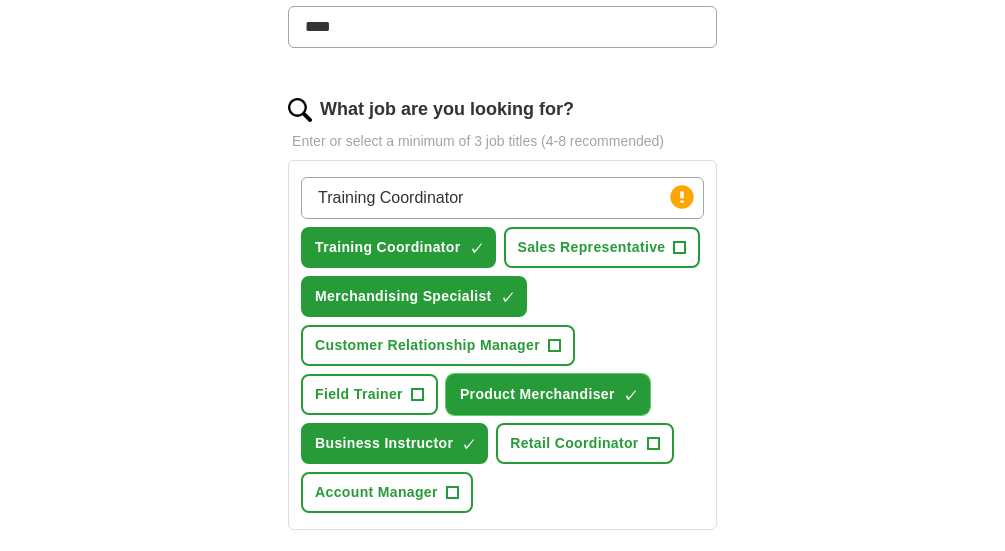 type 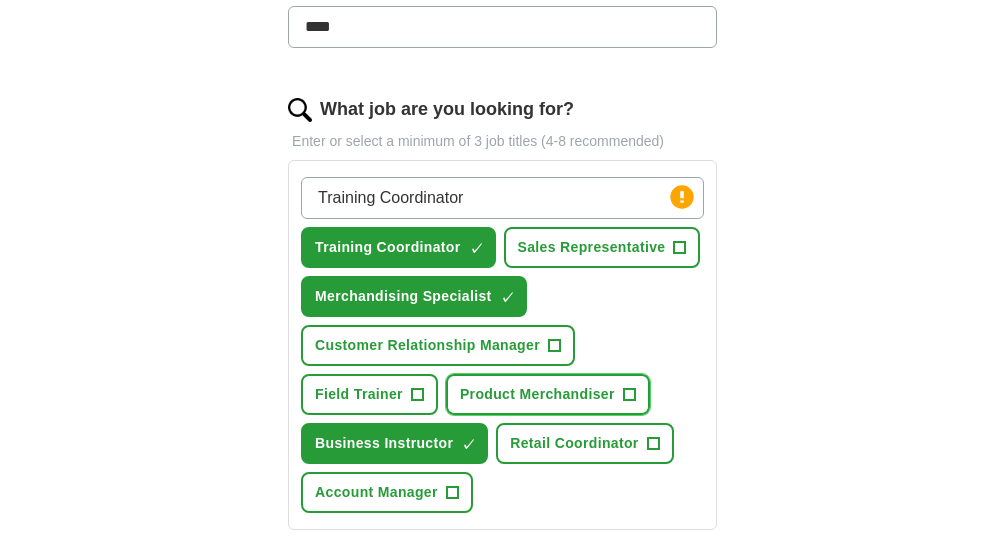 scroll, scrollTop: 700, scrollLeft: 0, axis: vertical 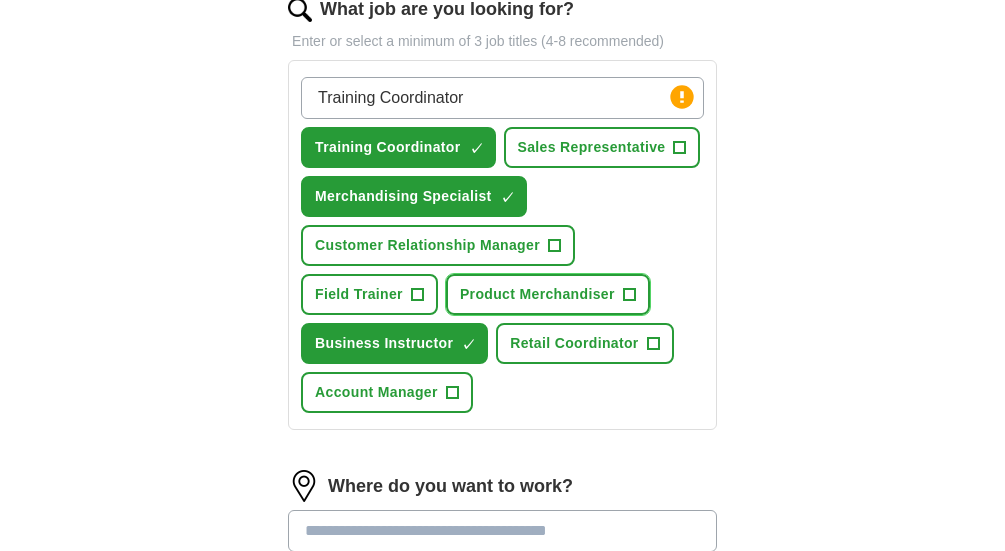 click on "+" at bounding box center (629, 295) 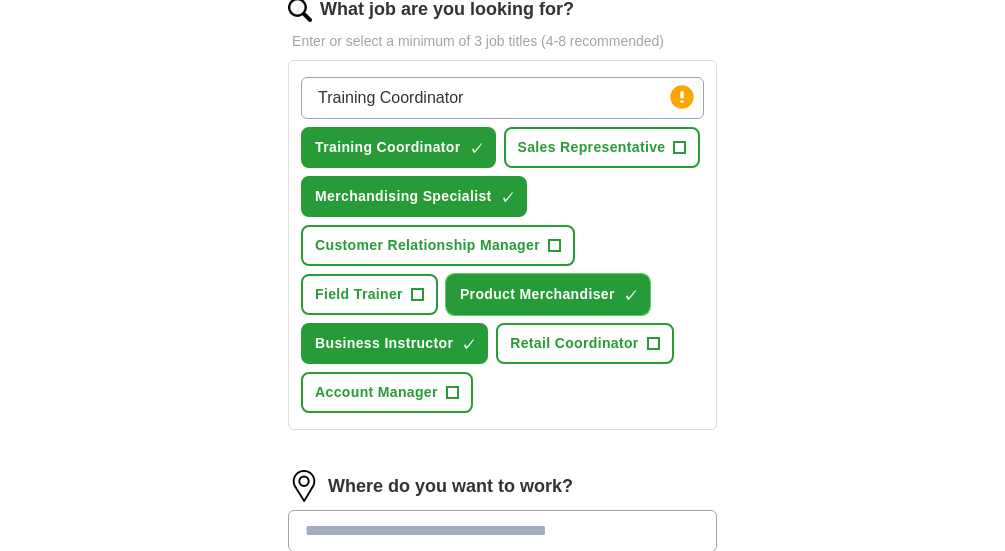 click on "Product Merchandiser ✓ ×" at bounding box center (548, 294) 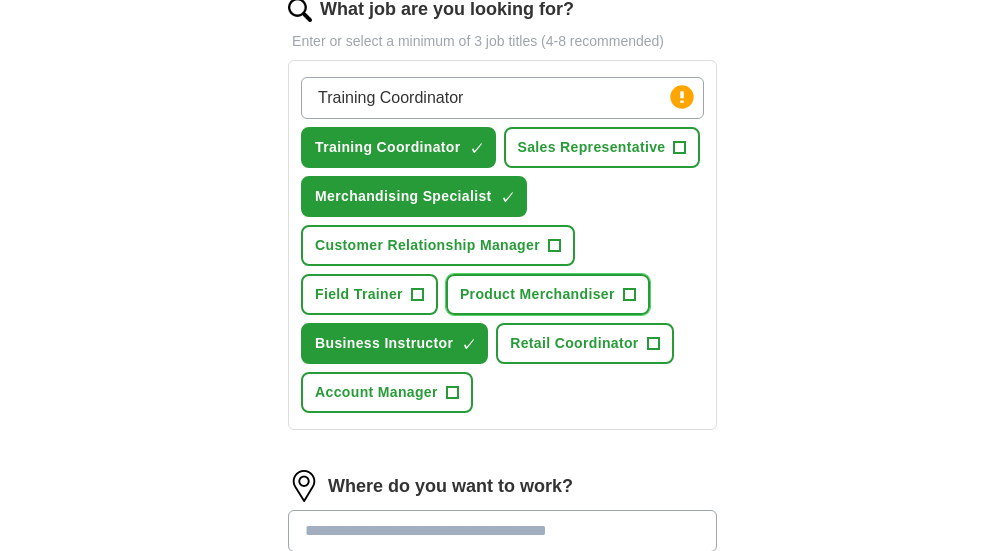click on "Product Merchandiser" at bounding box center [537, 294] 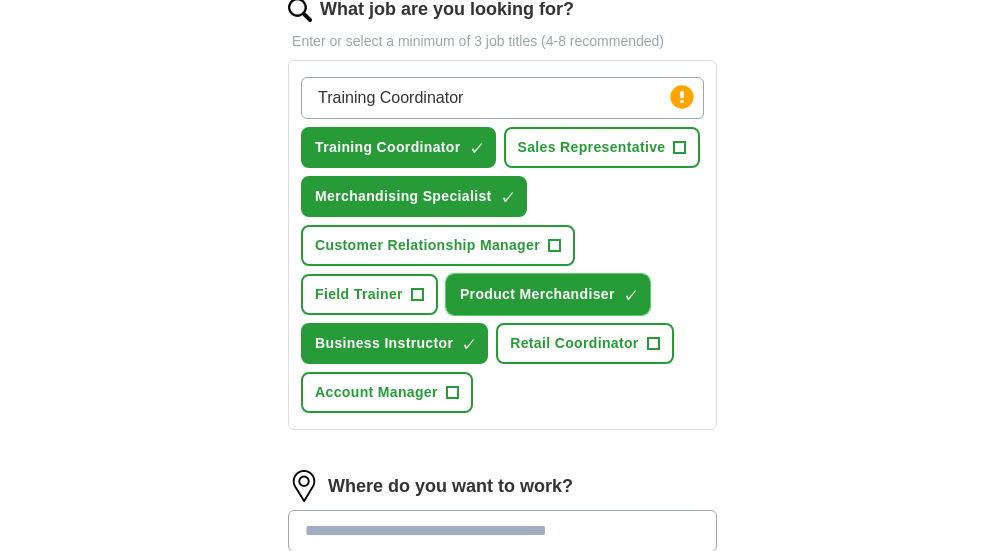 click on "Product Merchandiser ✓ ×" at bounding box center (548, 294) 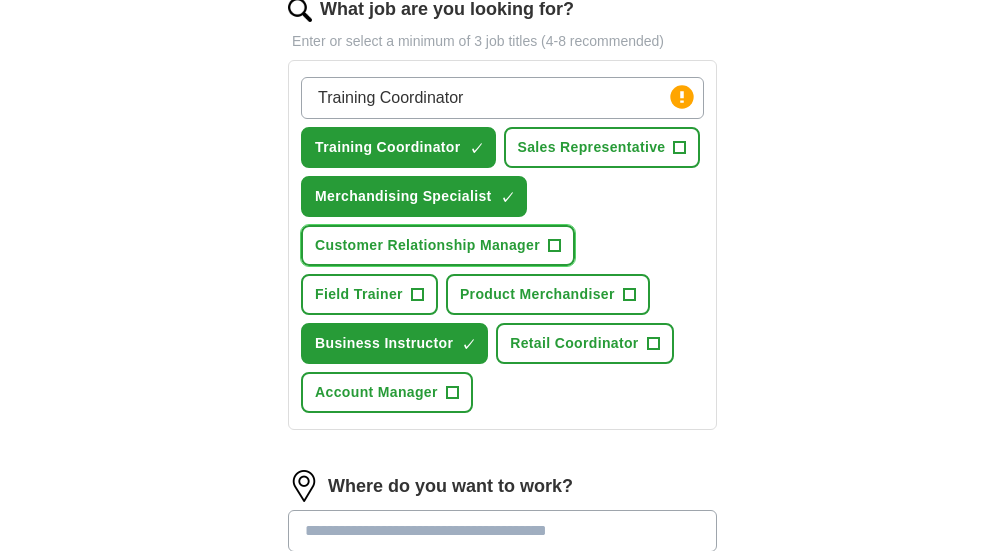 click on "Customer Relationship Manager" at bounding box center [427, 245] 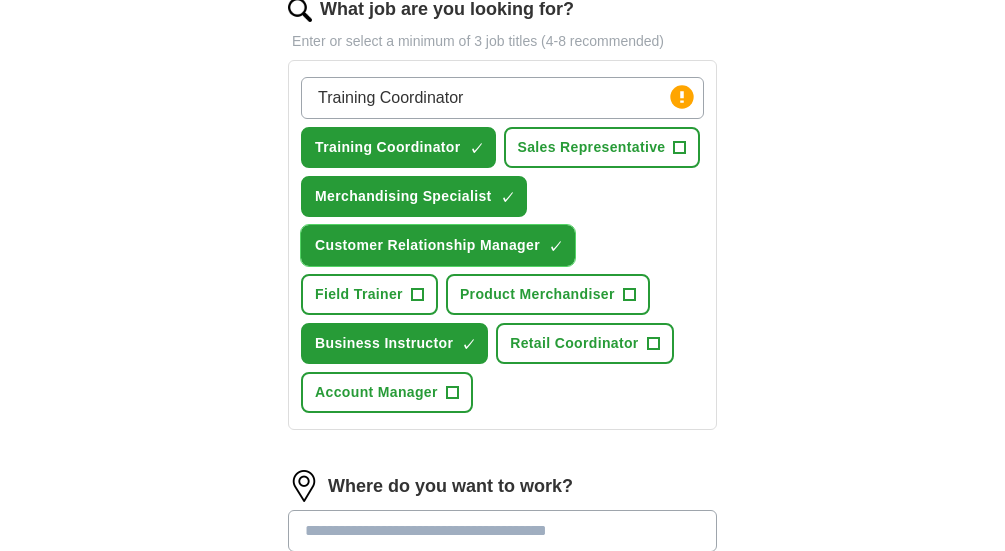 type 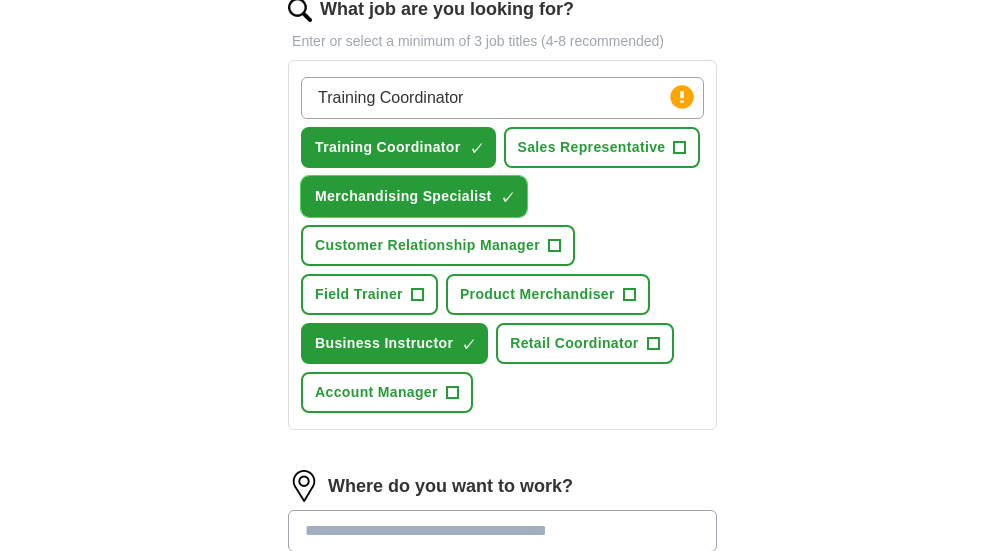 click on "×" at bounding box center [0, 0] 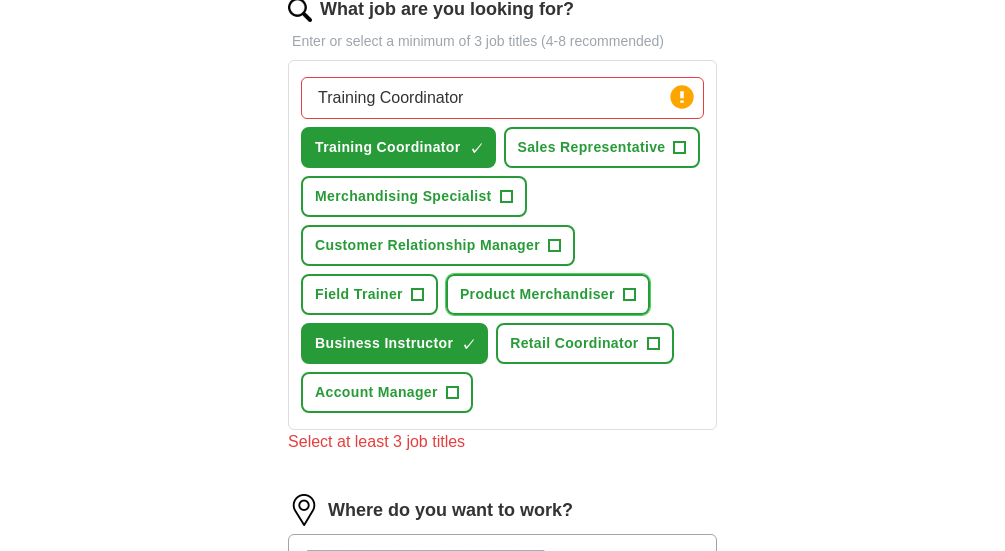 click on "+" at bounding box center [629, 295] 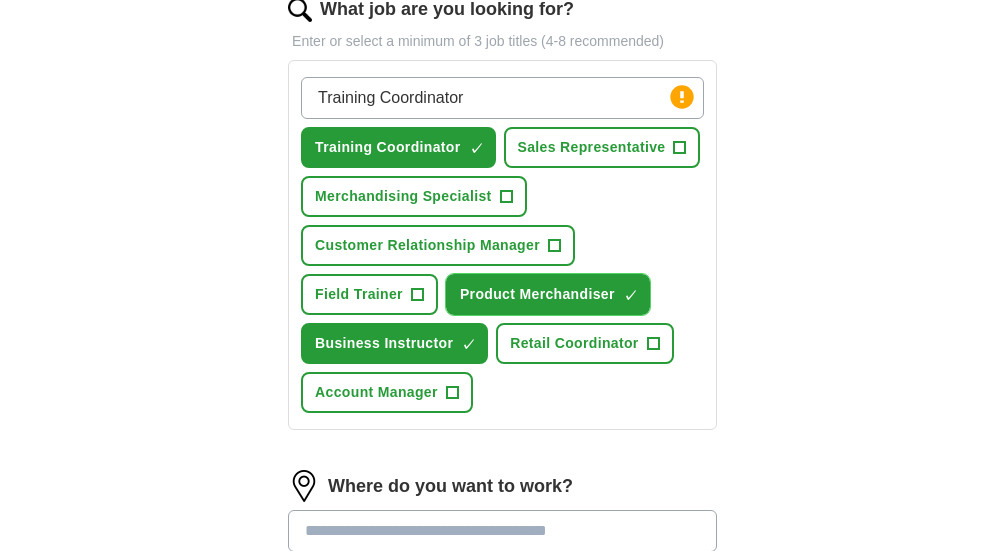 click on "Product Merchandiser ✓ ×" at bounding box center (548, 294) 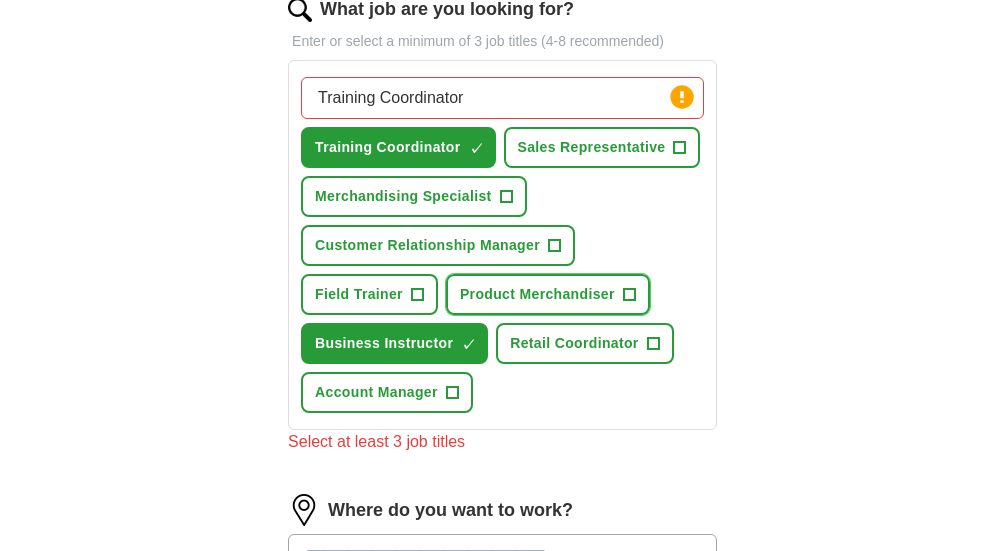 click on "Product Merchandiser" at bounding box center (537, 294) 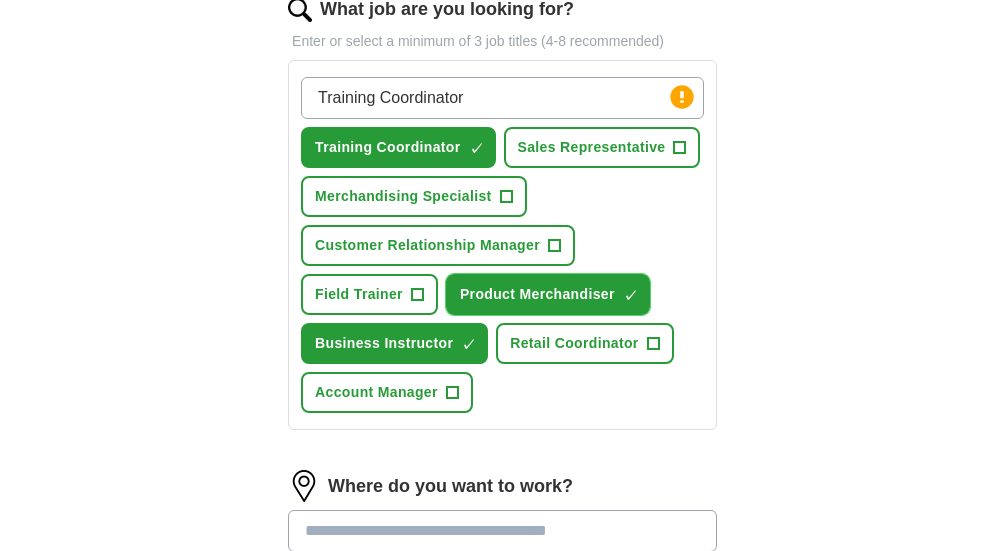 click on "Product Merchandiser ✓ ×" at bounding box center [548, 294] 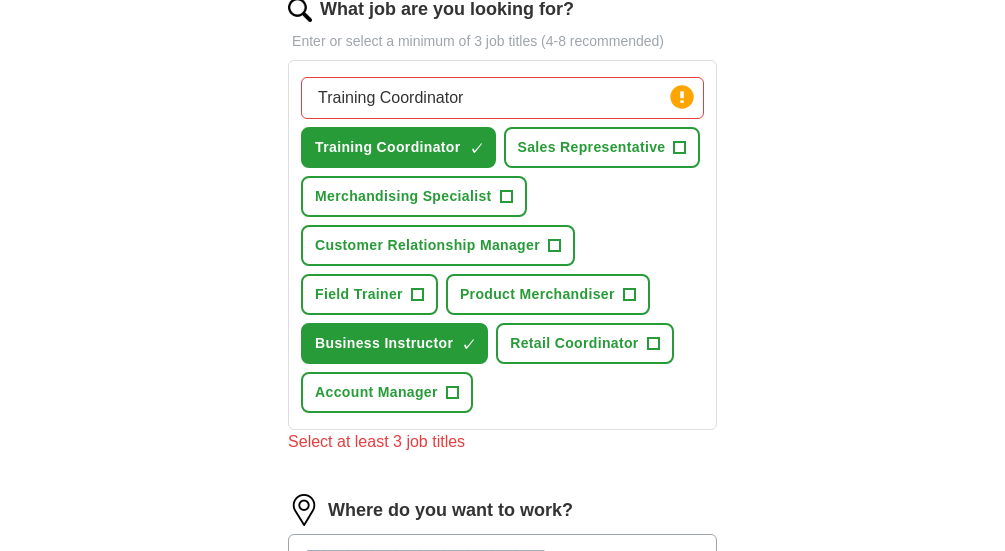 click on "Training Coordinator" at bounding box center [502, 98] 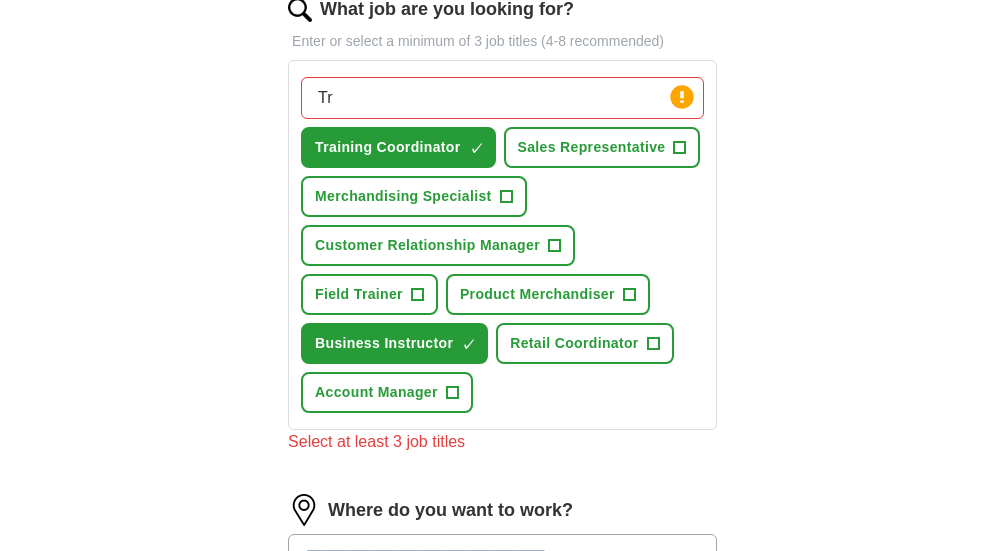 type on "T" 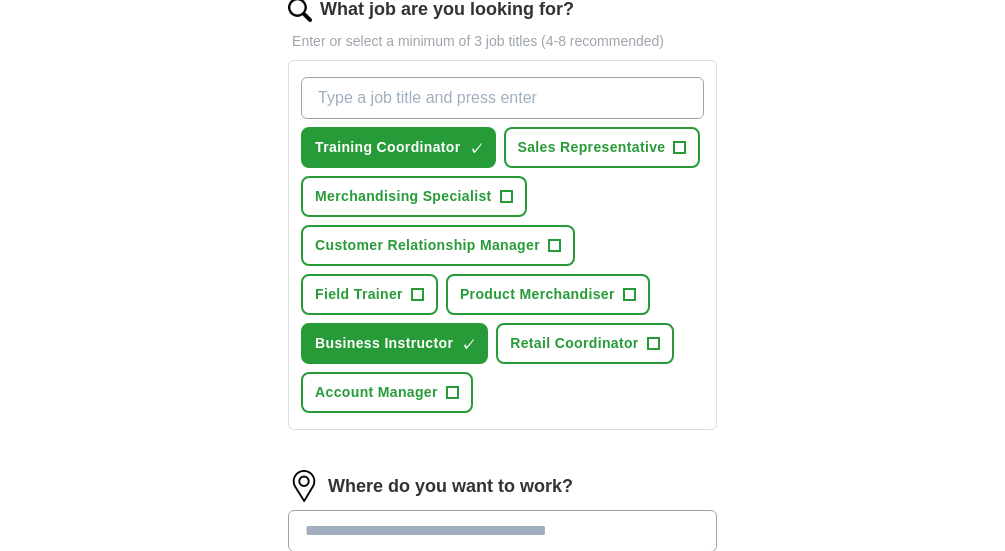 type 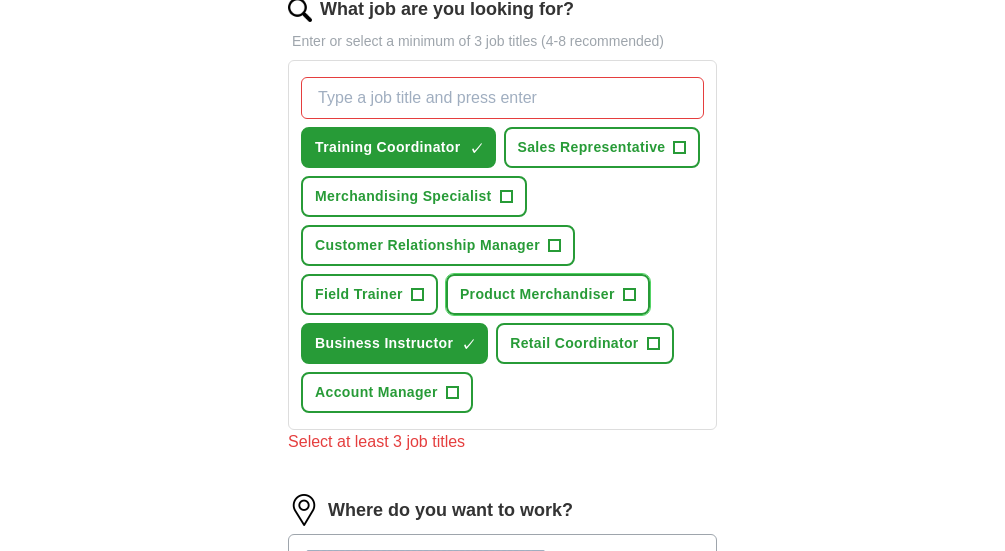 click on "Product Merchandiser +" at bounding box center [548, 294] 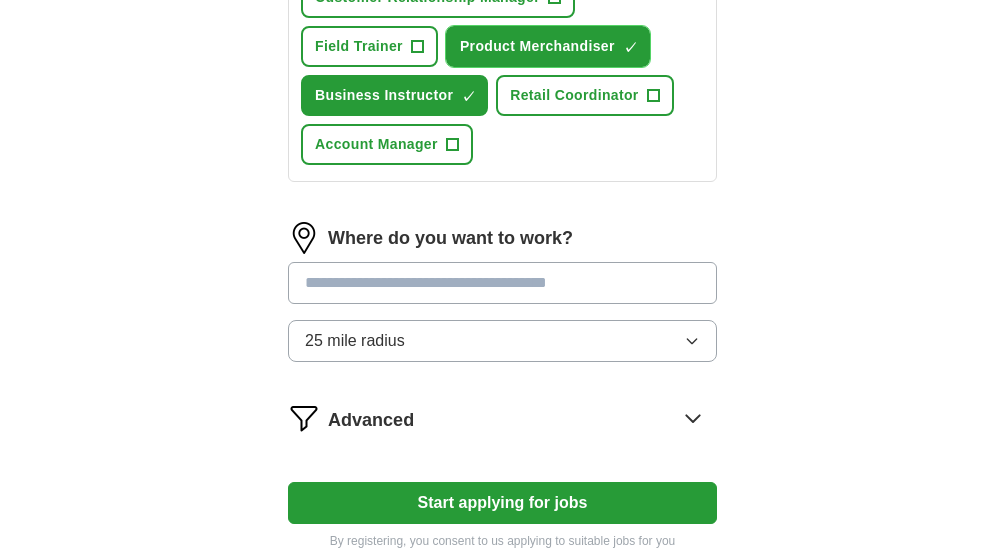 scroll, scrollTop: 1000, scrollLeft: 0, axis: vertical 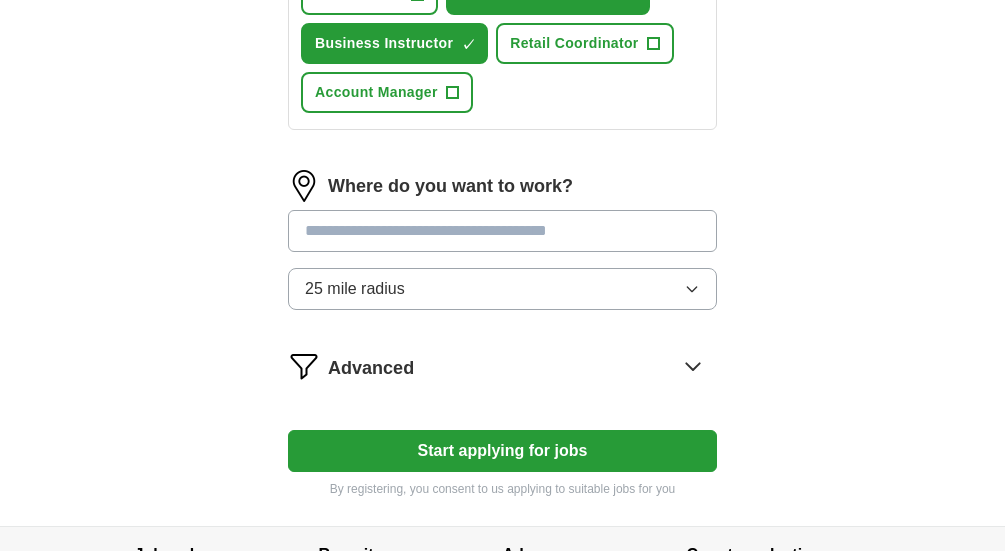 click at bounding box center (502, 231) 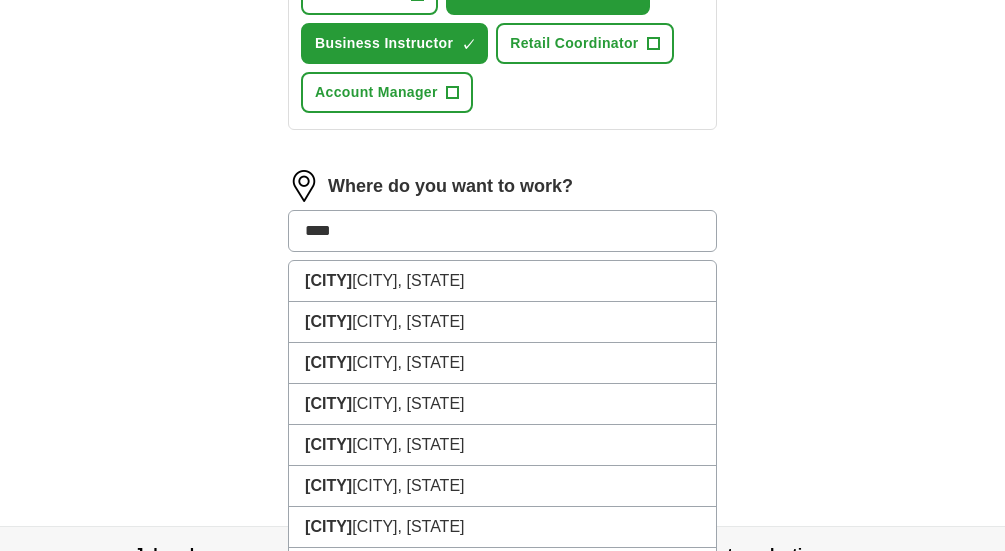 type on "*****" 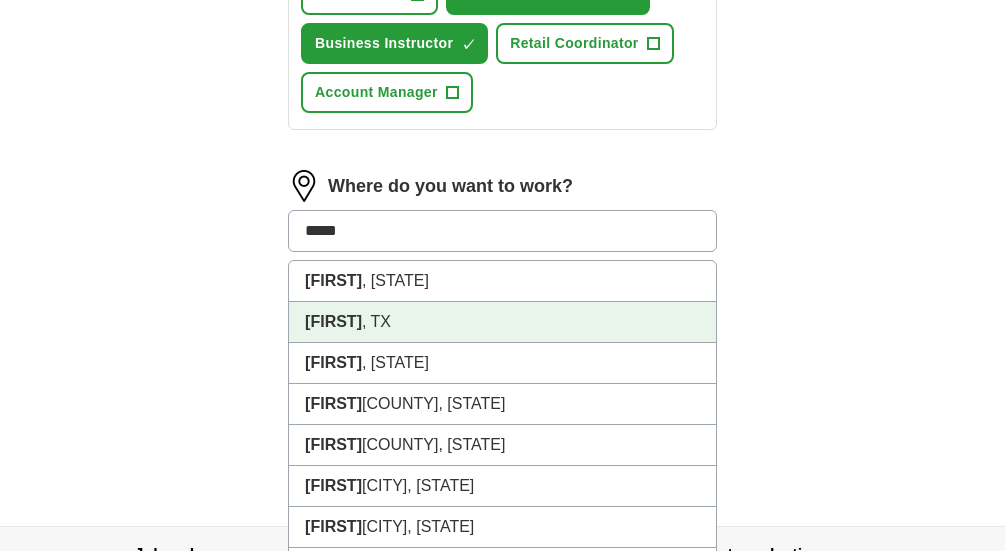 click on "Tyler , TX" at bounding box center (502, 322) 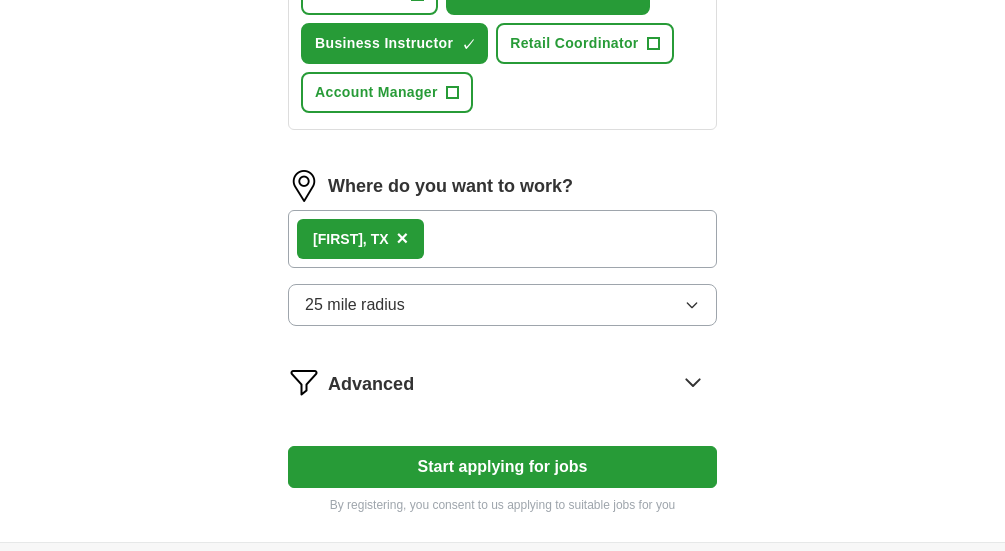 click 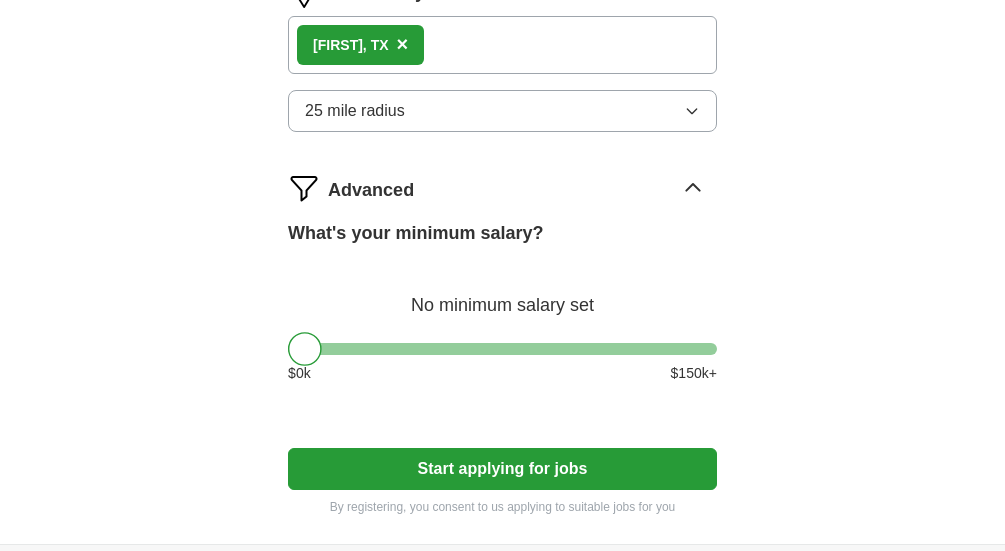 scroll, scrollTop: 1200, scrollLeft: 0, axis: vertical 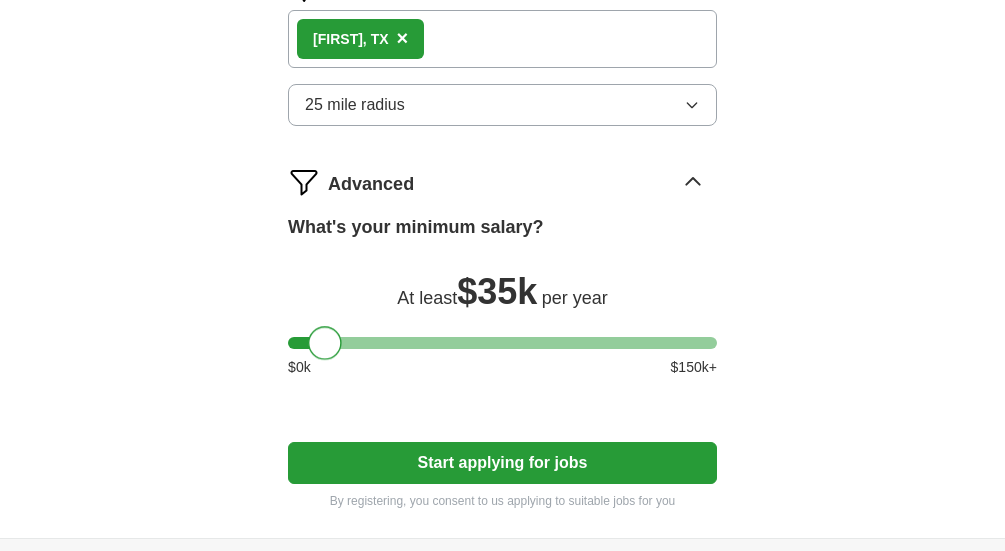 drag, startPoint x: 302, startPoint y: 348, endPoint x: 323, endPoint y: 358, distance: 23.259407 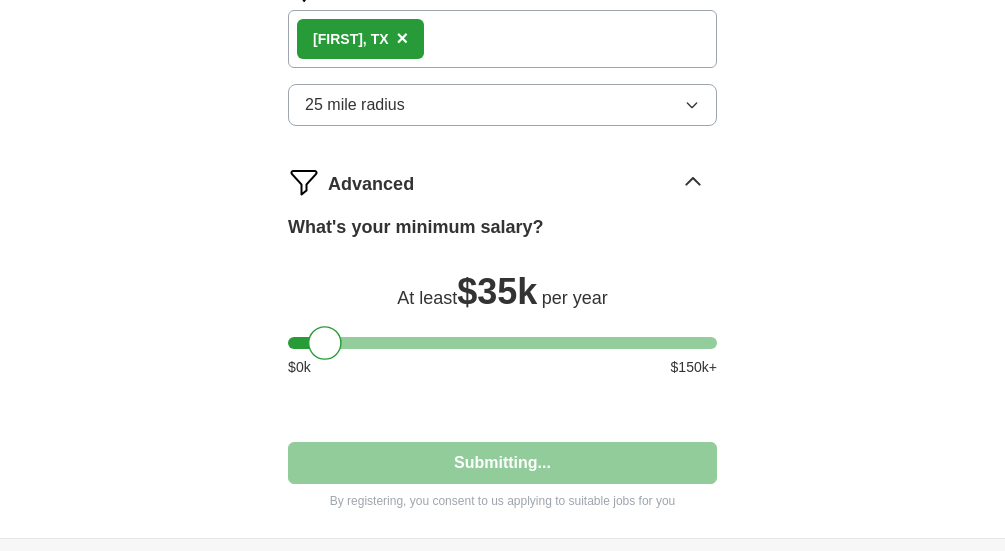 select on "**" 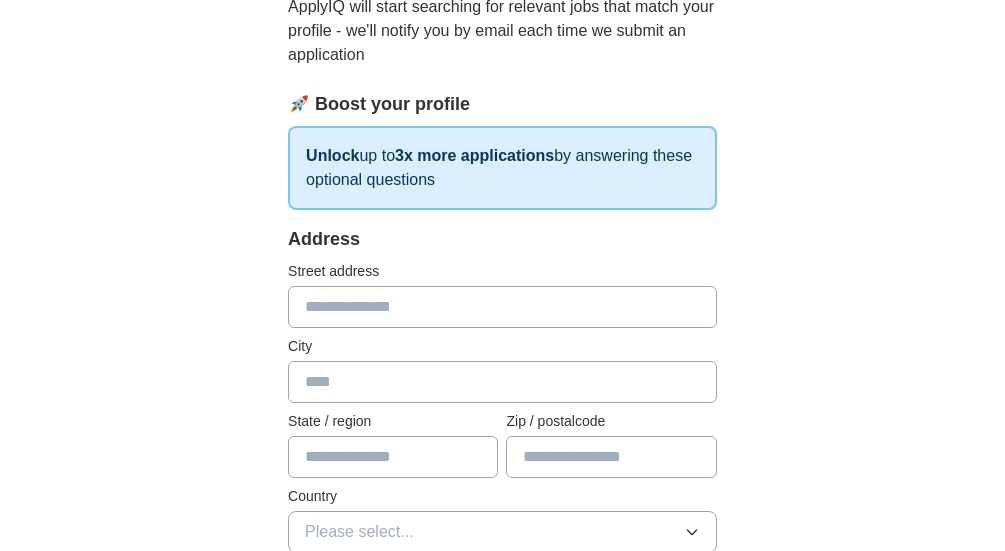 scroll, scrollTop: 200, scrollLeft: 0, axis: vertical 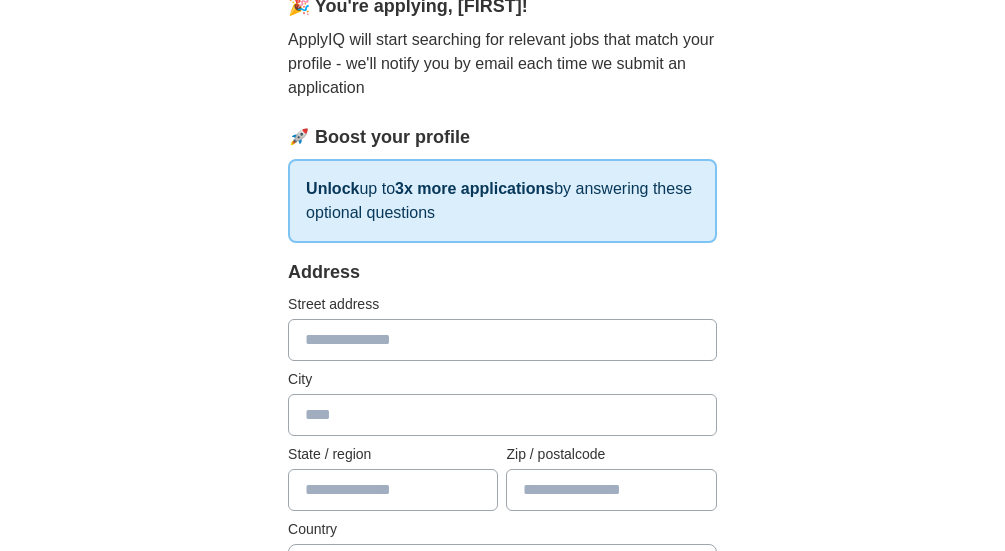 click at bounding box center [502, 340] 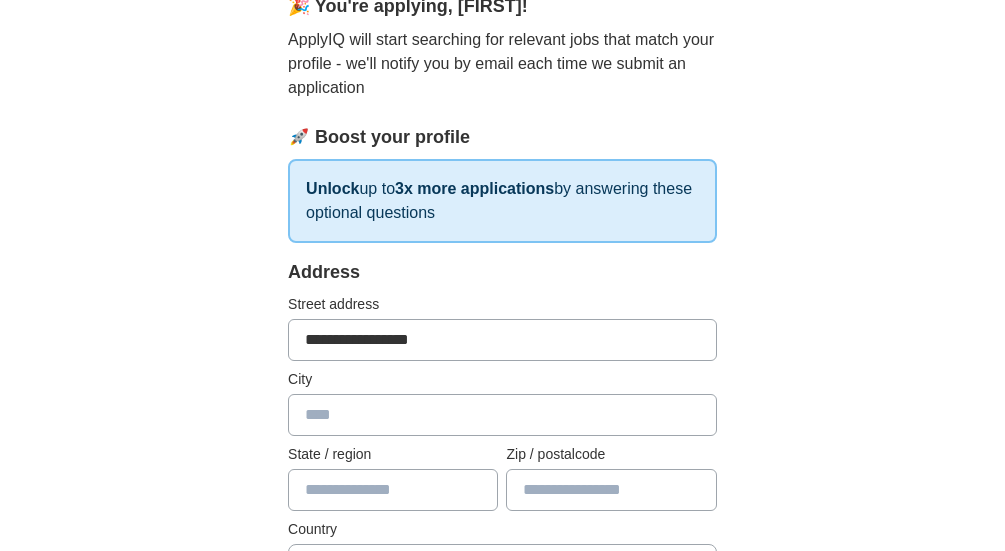type on "**********" 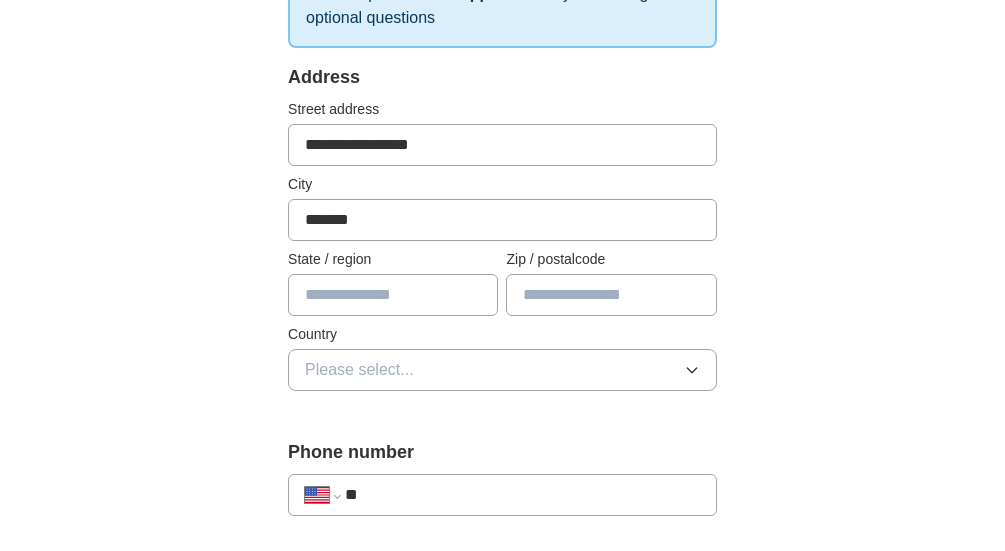 scroll, scrollTop: 400, scrollLeft: 0, axis: vertical 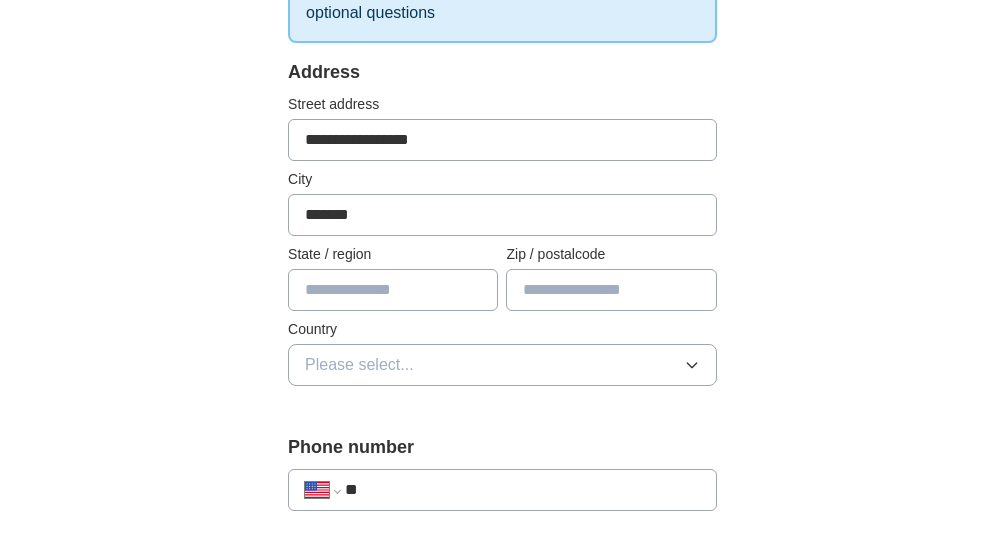 type on "*******" 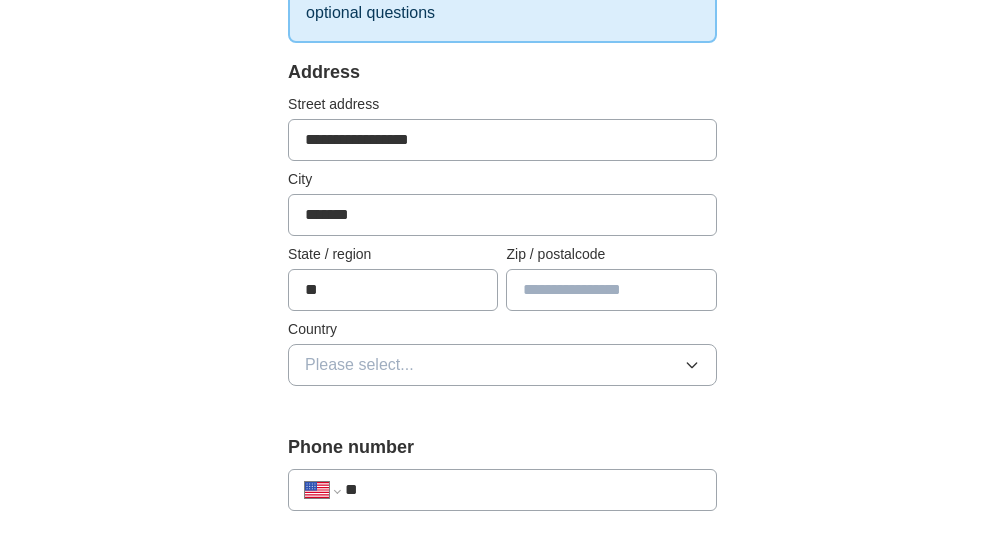 type on "**" 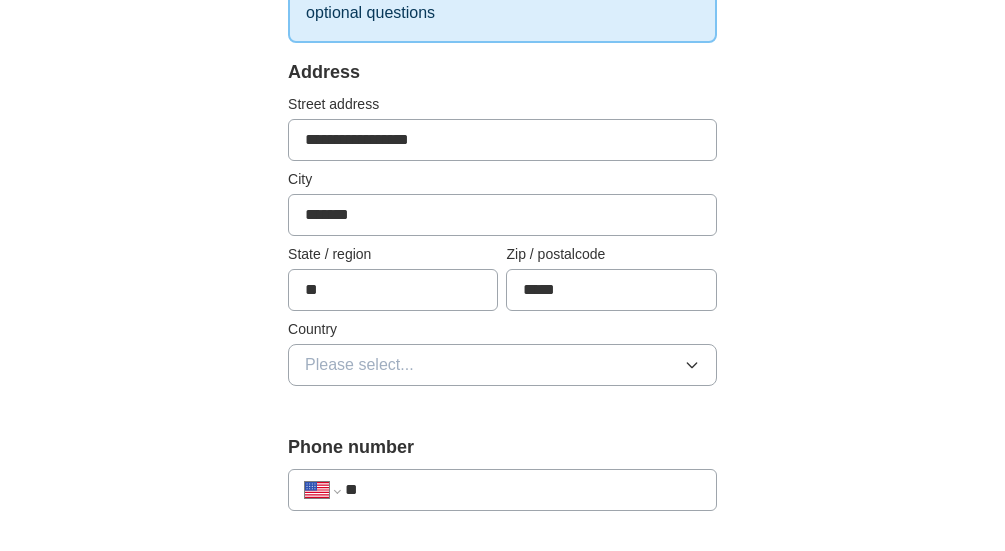 type on "*****" 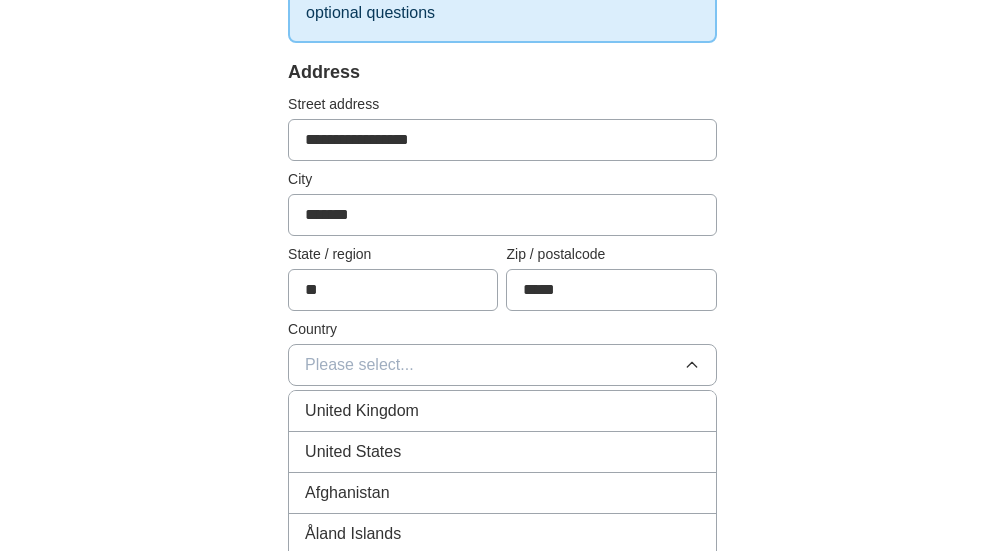 click on "United States" at bounding box center [502, 452] 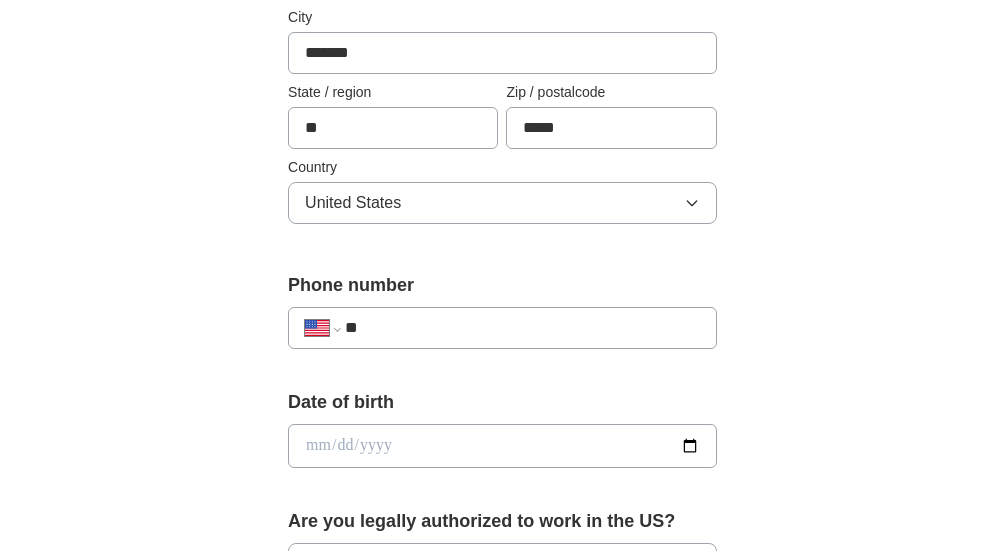 scroll, scrollTop: 600, scrollLeft: 0, axis: vertical 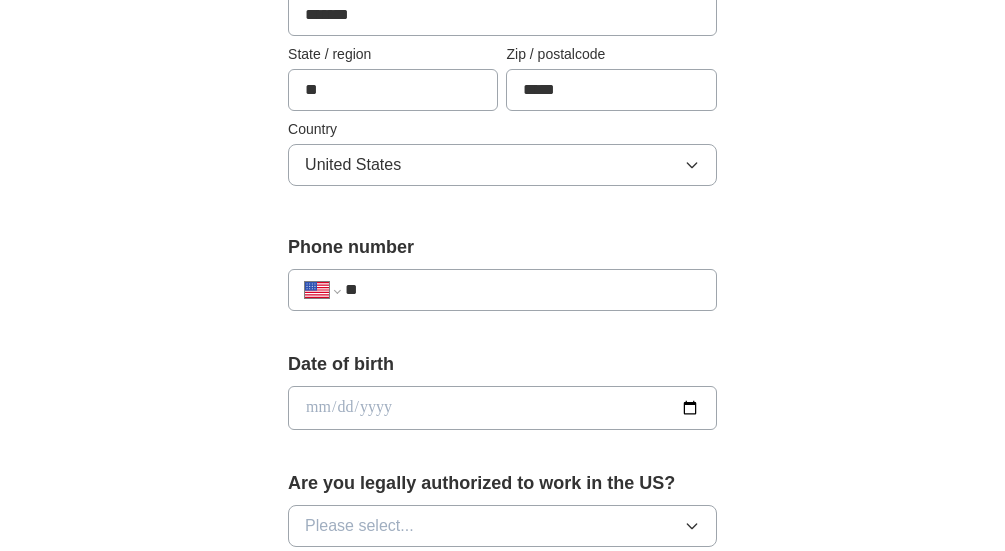 click on "**" at bounding box center (522, 290) 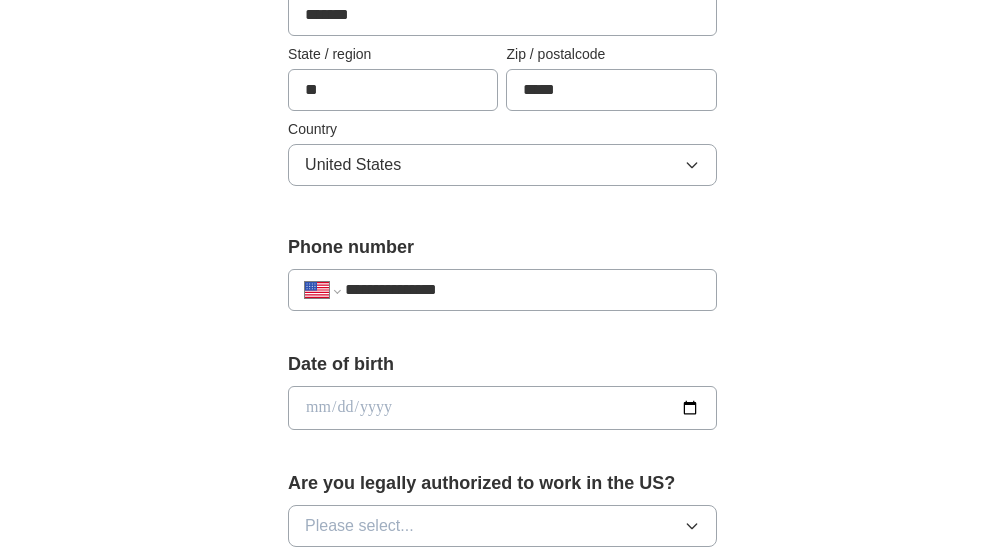 type on "**********" 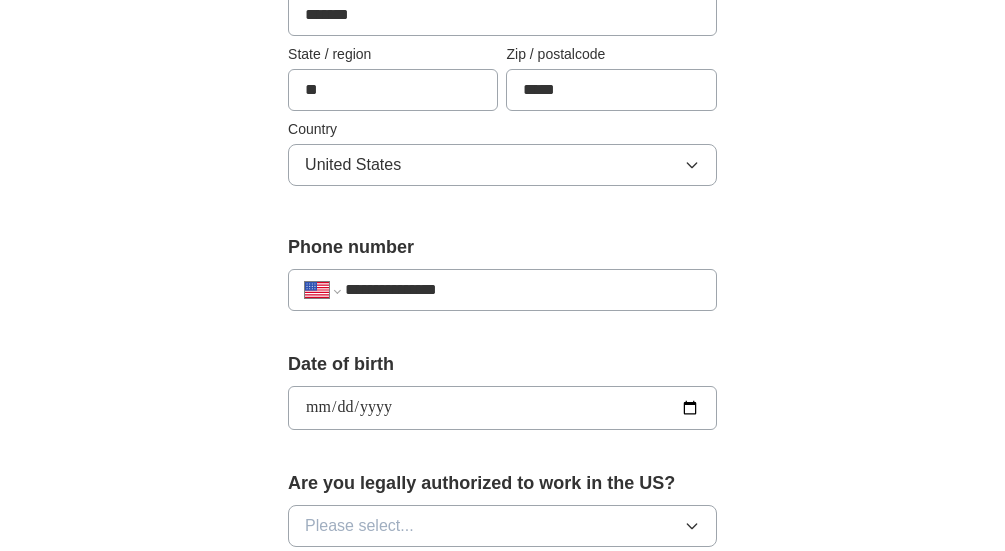 type on "**********" 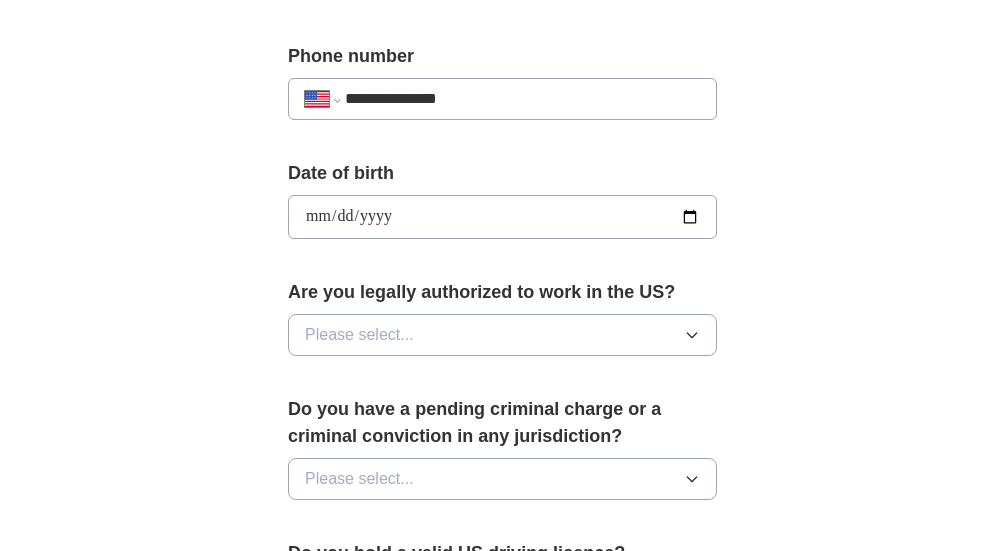 scroll, scrollTop: 800, scrollLeft: 0, axis: vertical 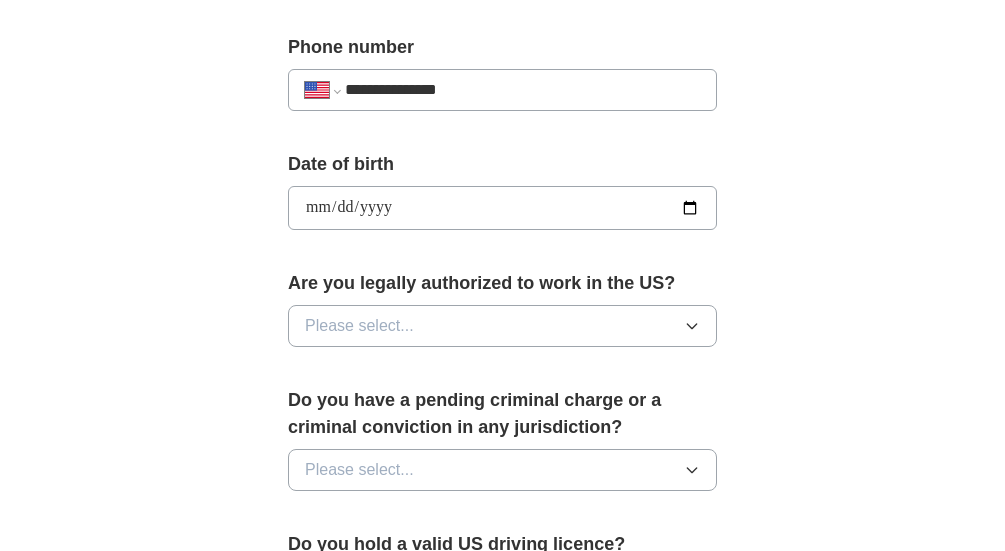 click 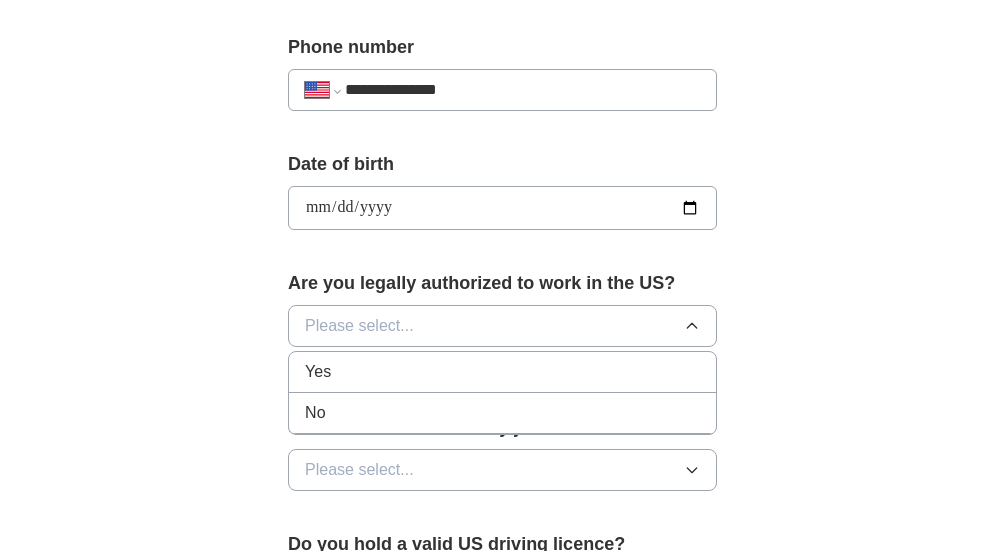 click on "Yes" at bounding box center (502, 372) 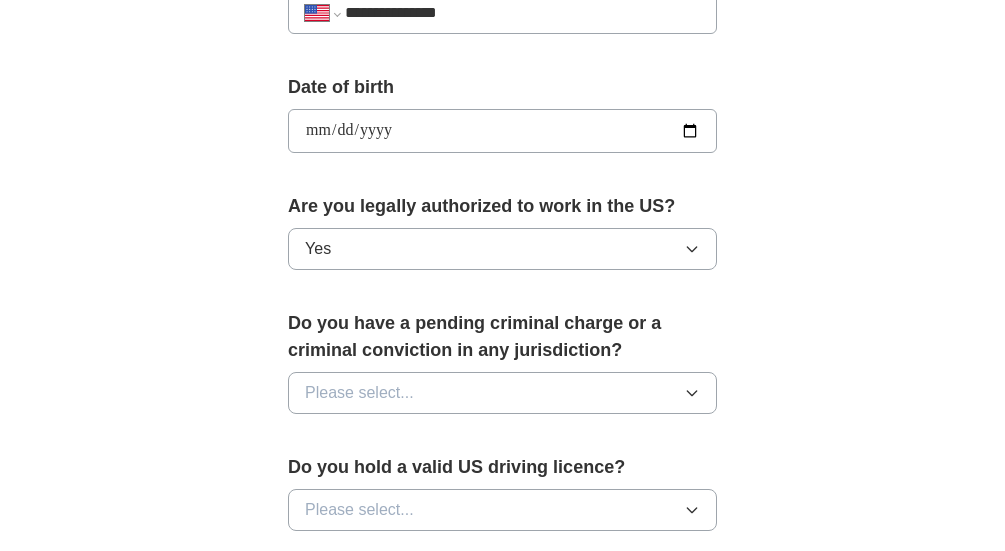 scroll, scrollTop: 900, scrollLeft: 0, axis: vertical 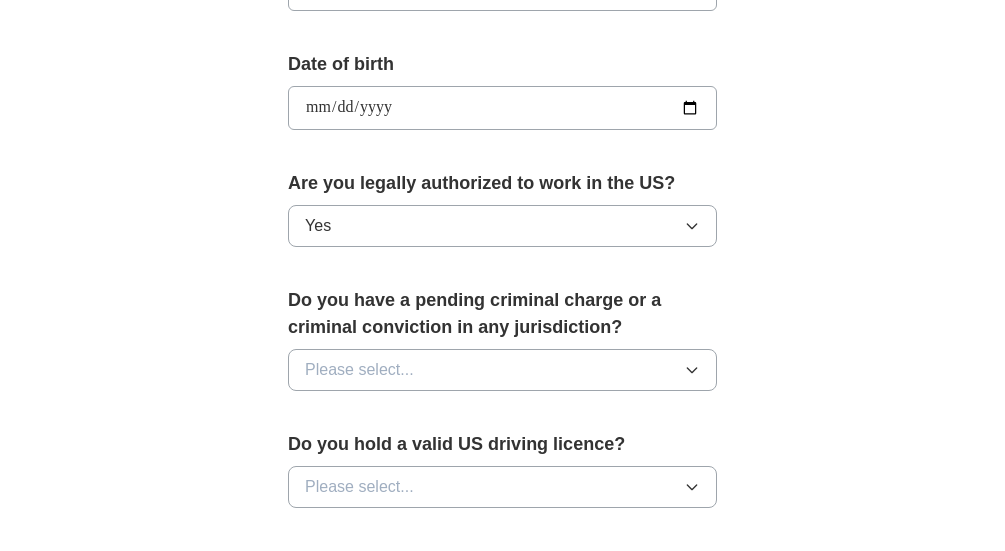 click 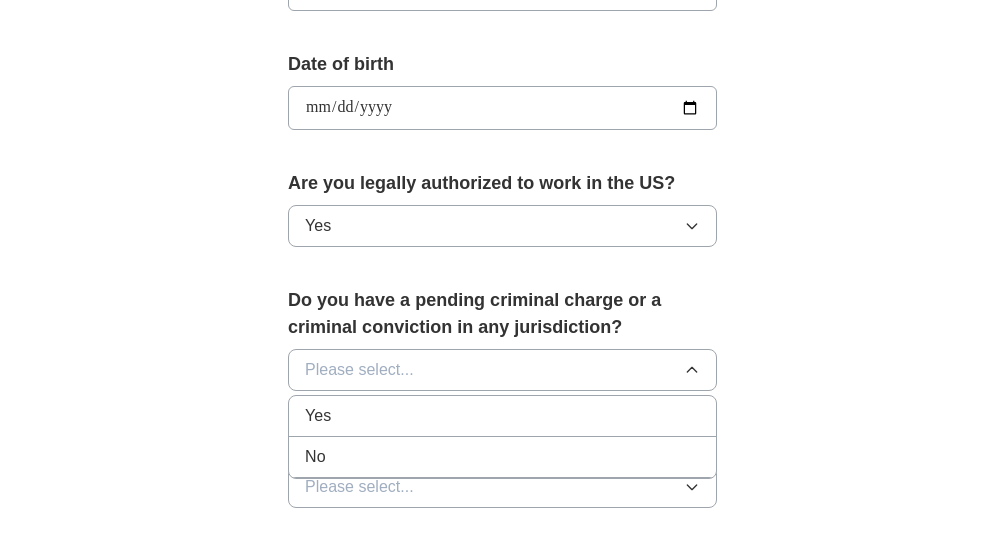 click on "No" at bounding box center [502, 457] 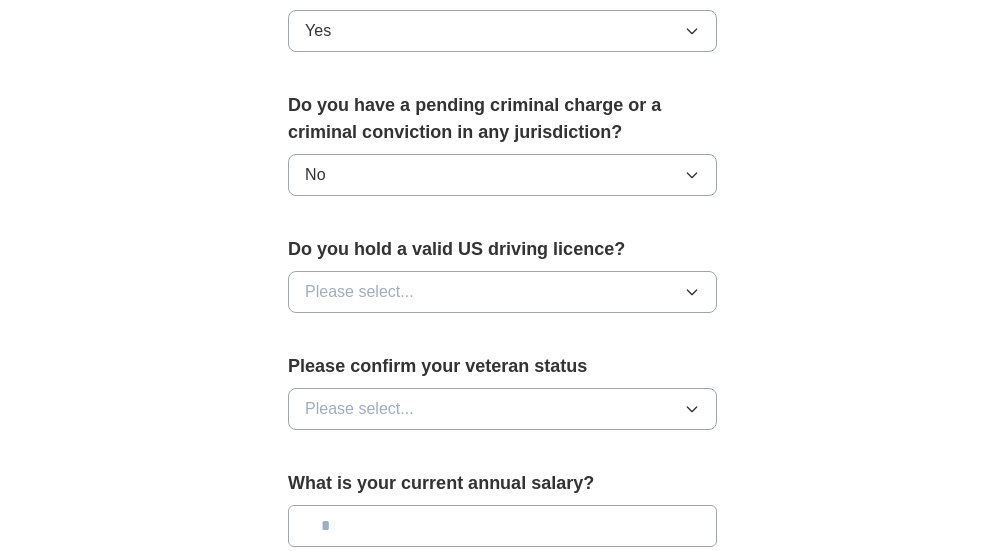 scroll, scrollTop: 1100, scrollLeft: 0, axis: vertical 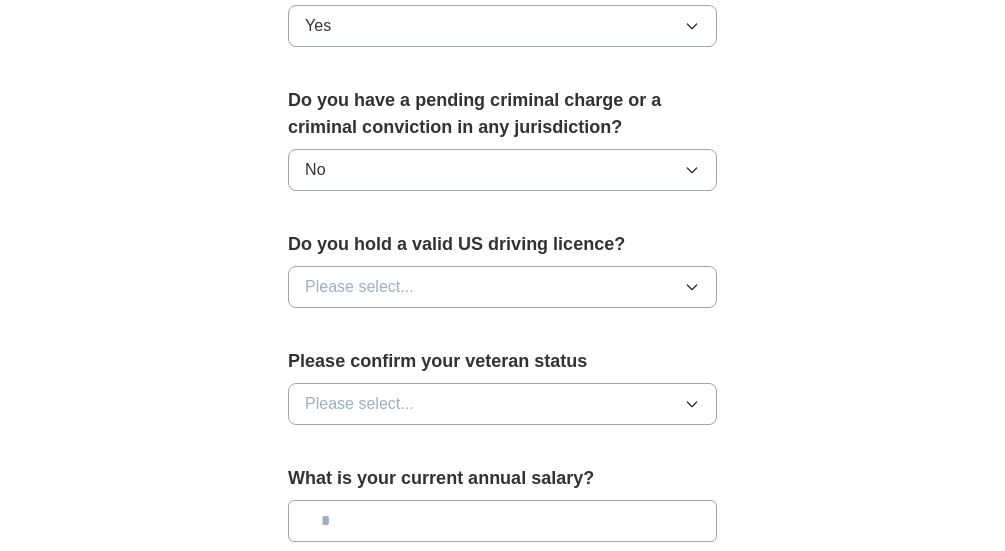 click 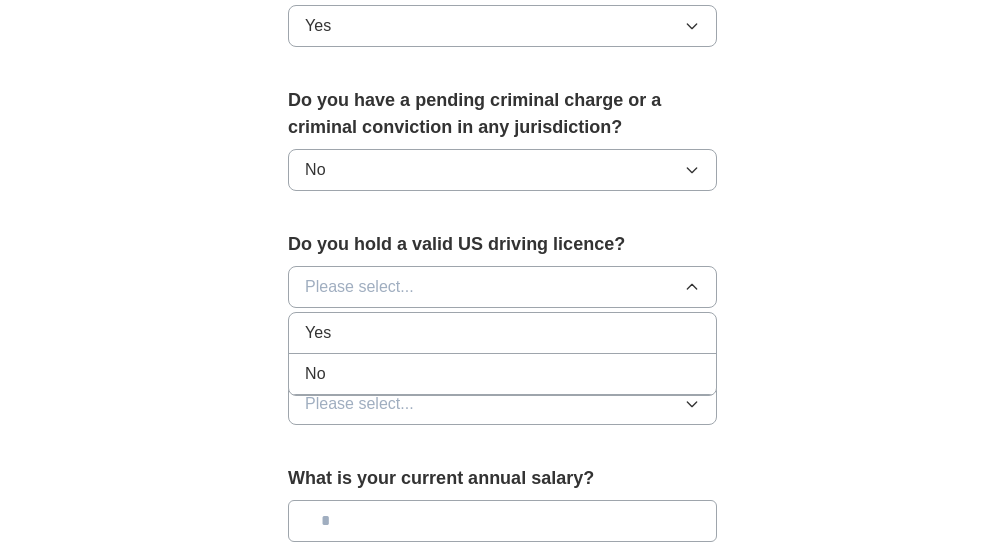 click on "Yes" at bounding box center [502, 333] 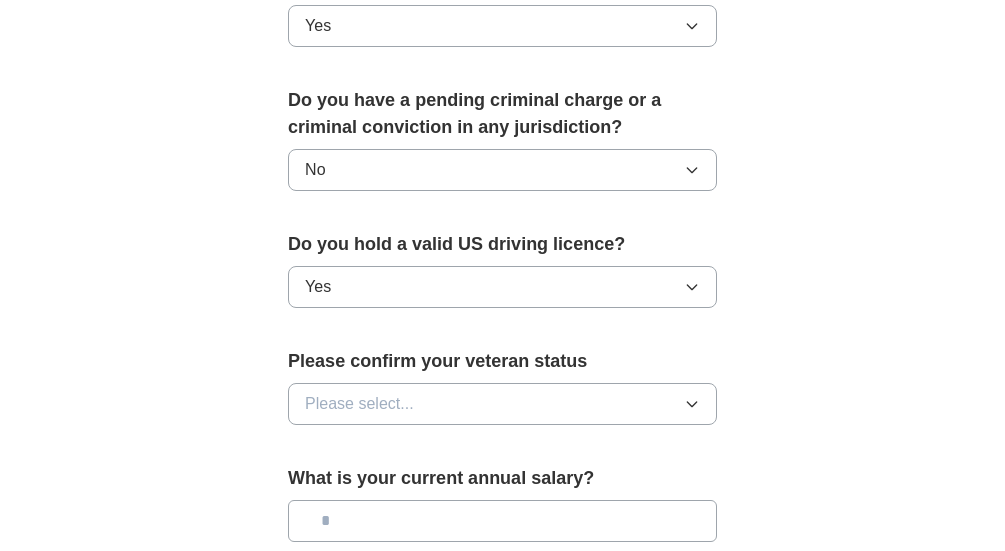 click 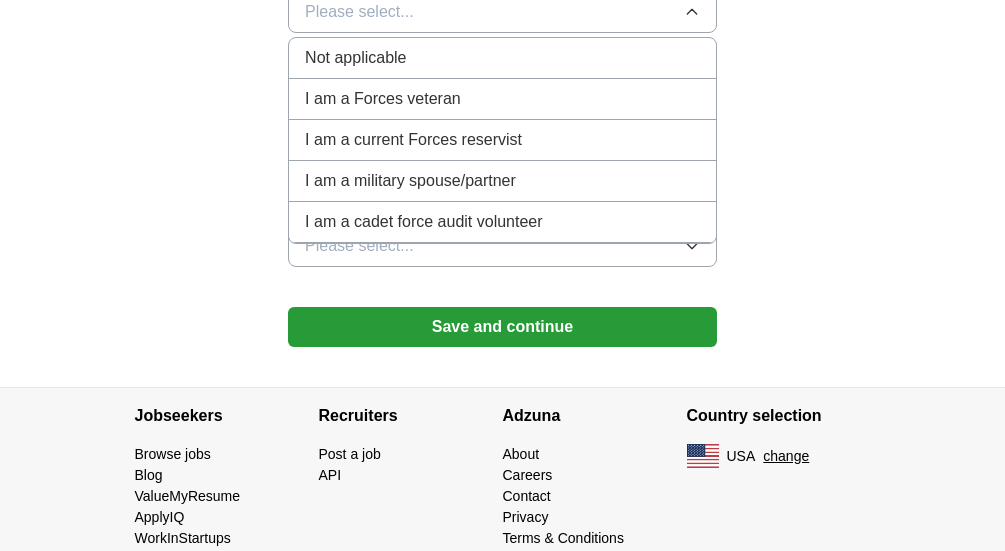 scroll, scrollTop: 1500, scrollLeft: 0, axis: vertical 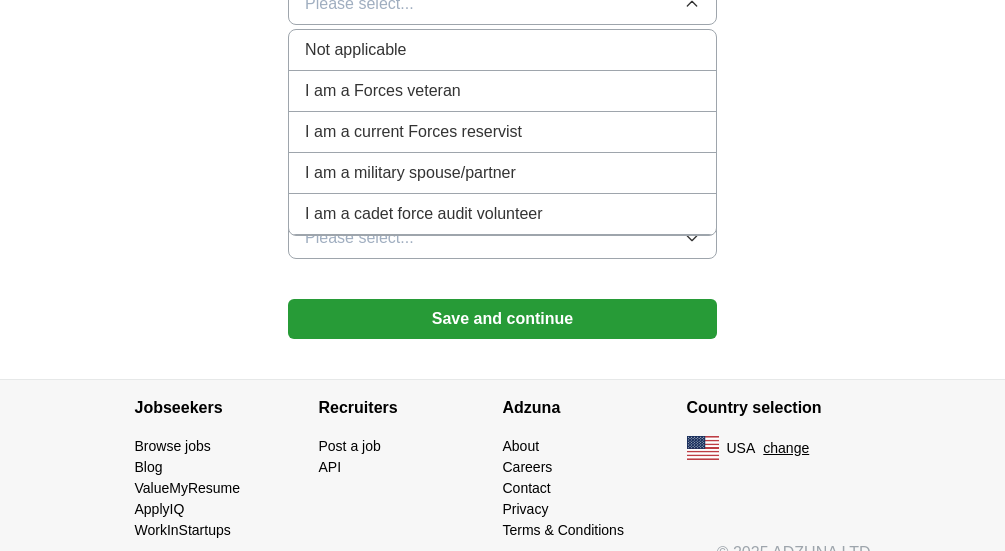click on "Not applicable" at bounding box center (502, 50) 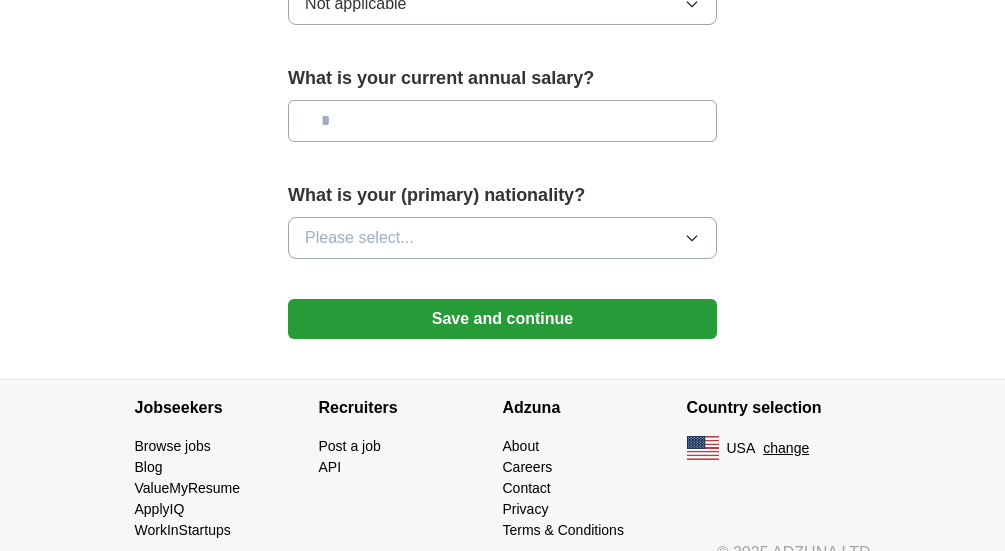 click at bounding box center [502, 121] 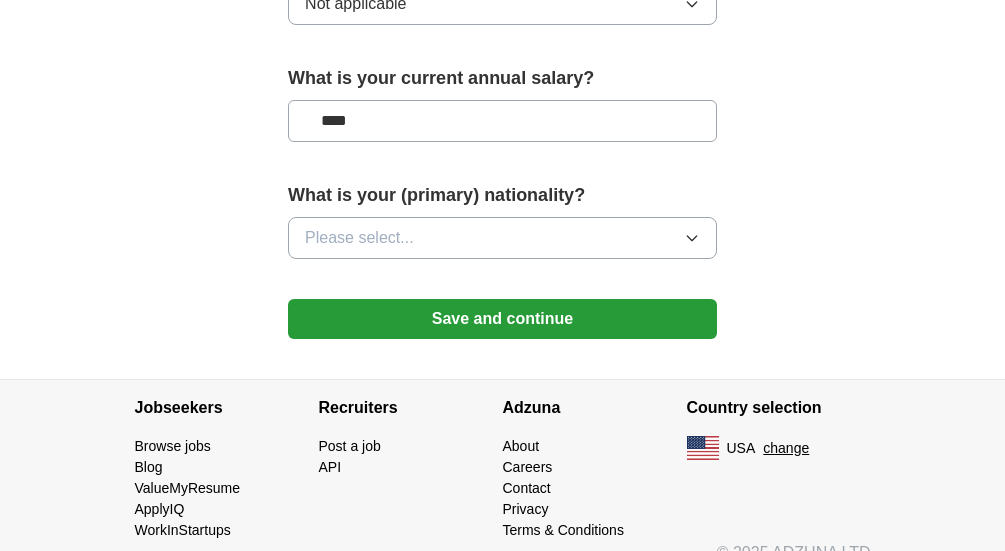 click 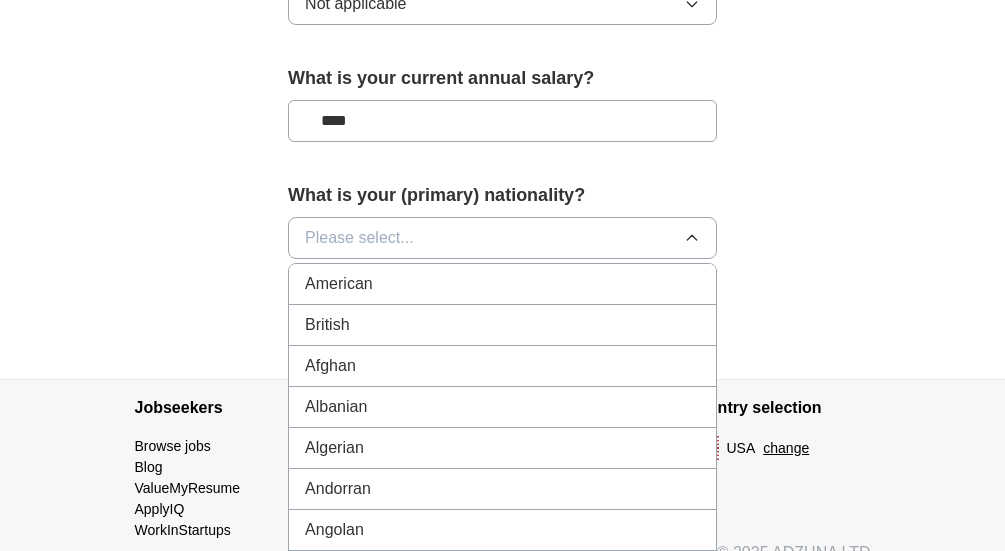 click on "American" at bounding box center (339, 284) 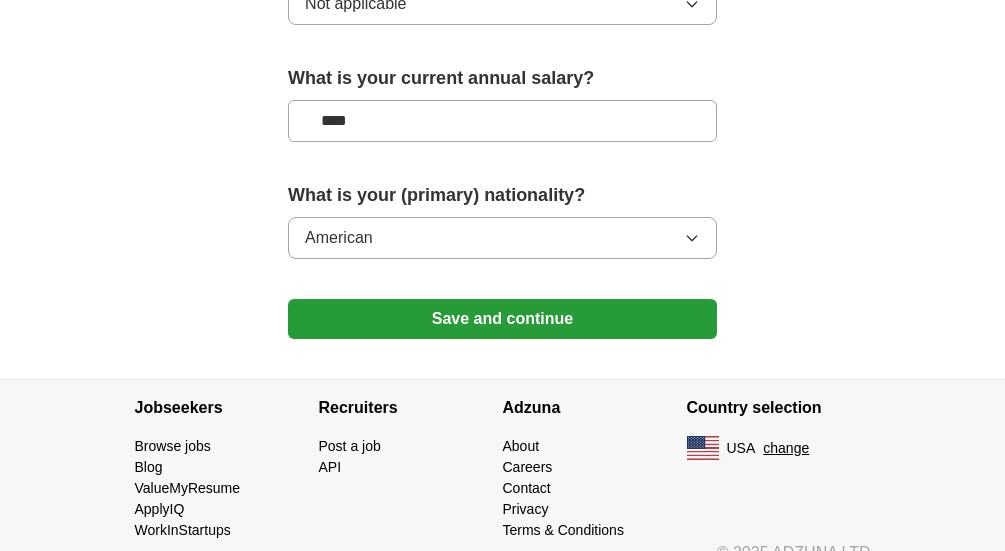 click on "****" at bounding box center (502, 121) 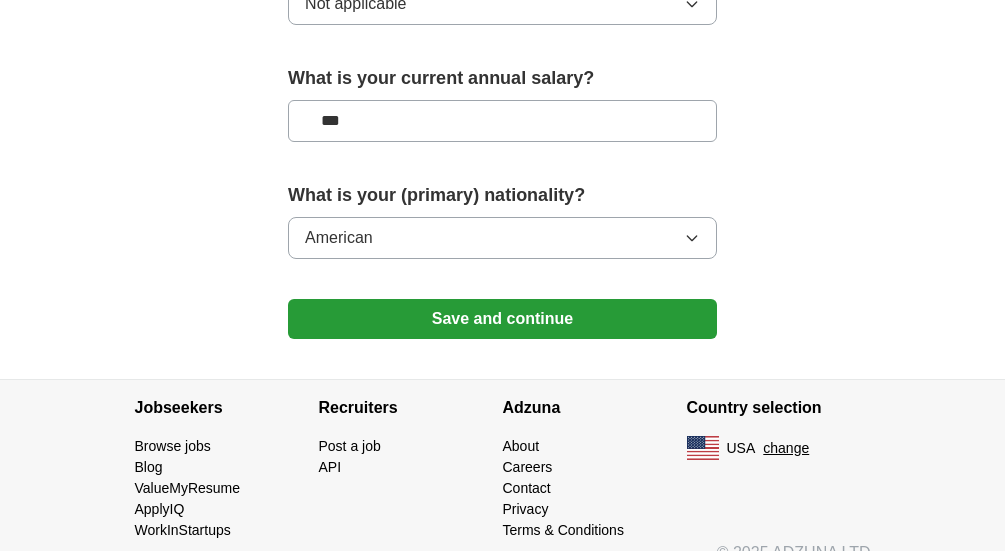 type on "**" 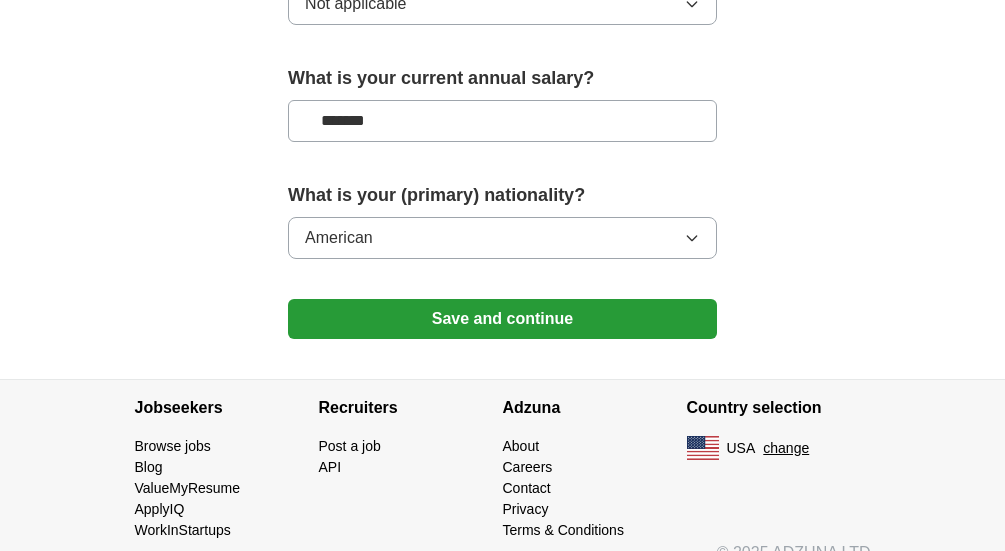 type on "*******" 